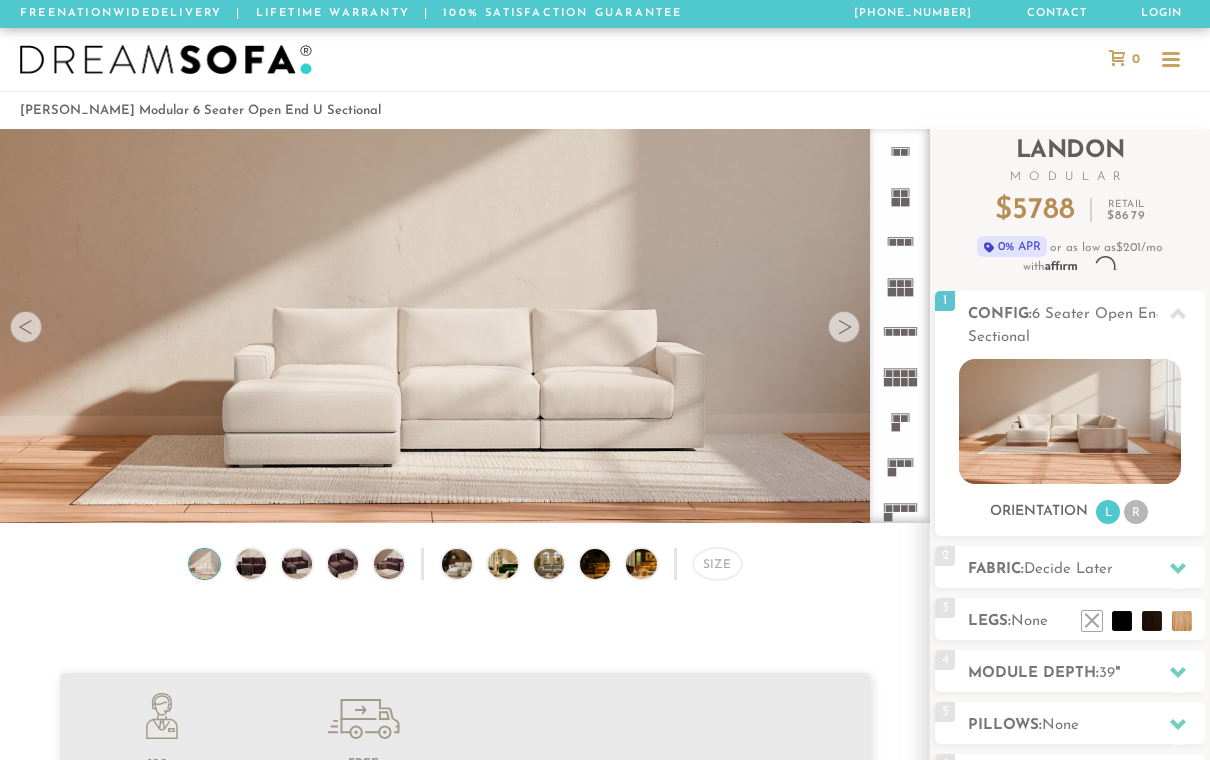 scroll, scrollTop: 0, scrollLeft: 0, axis: both 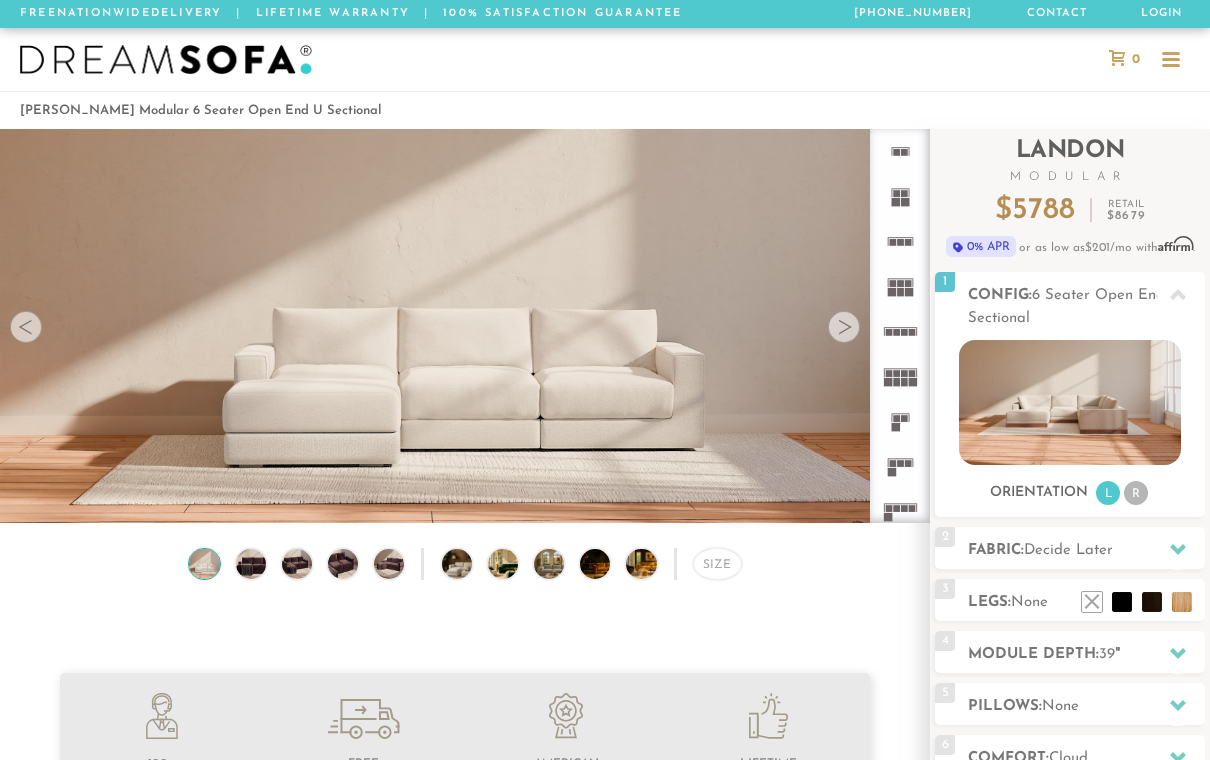 click at bounding box center (844, 327) 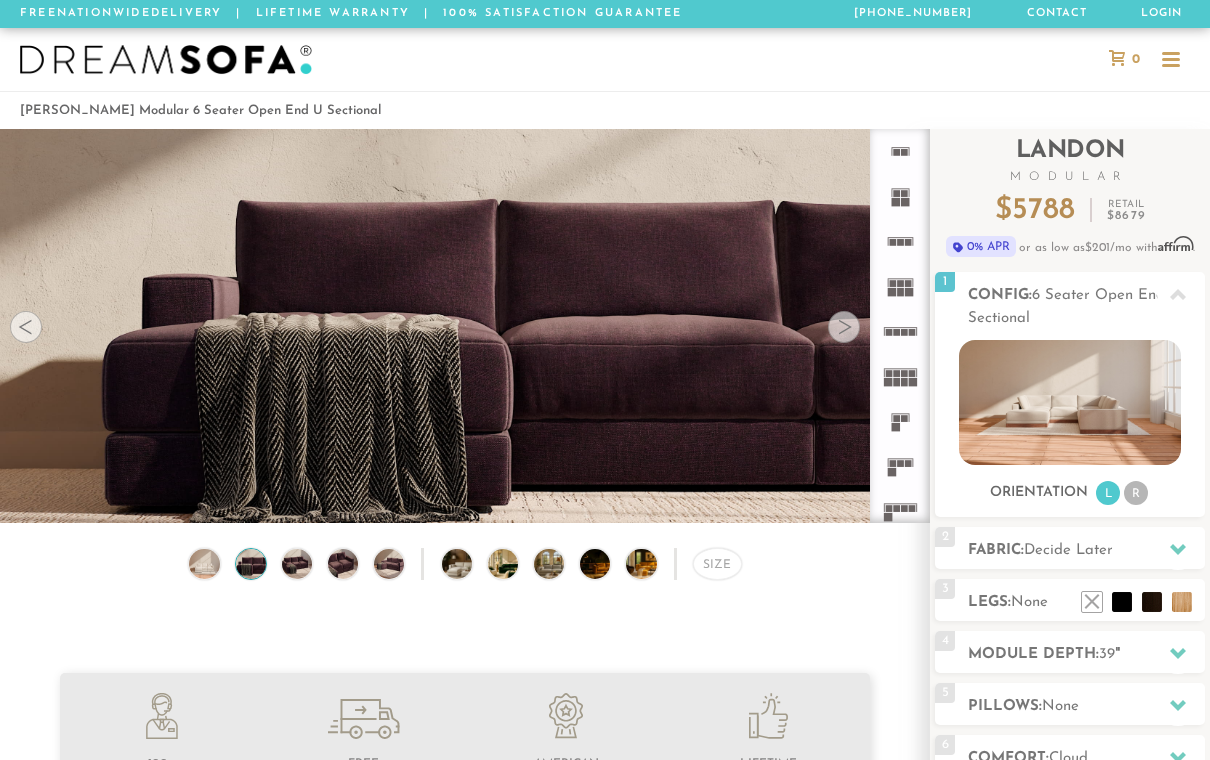click at bounding box center (844, 327) 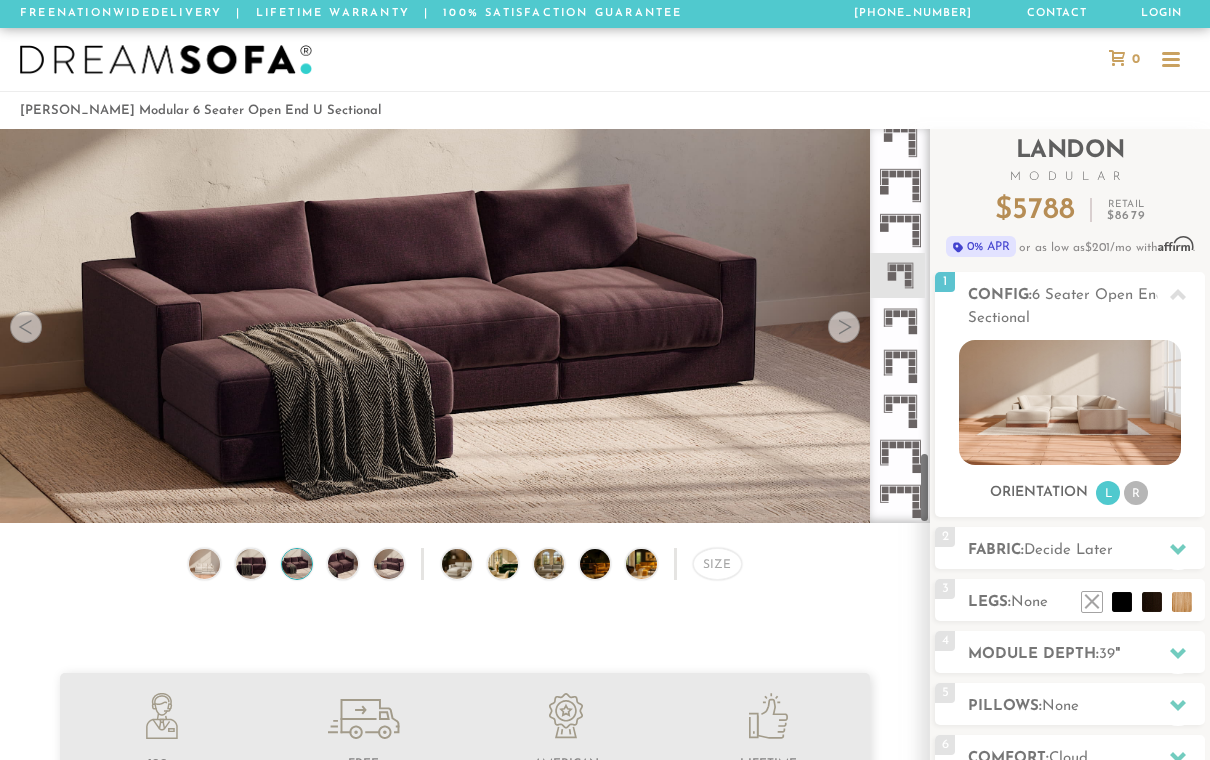 scroll, scrollTop: 1766, scrollLeft: 0, axis: vertical 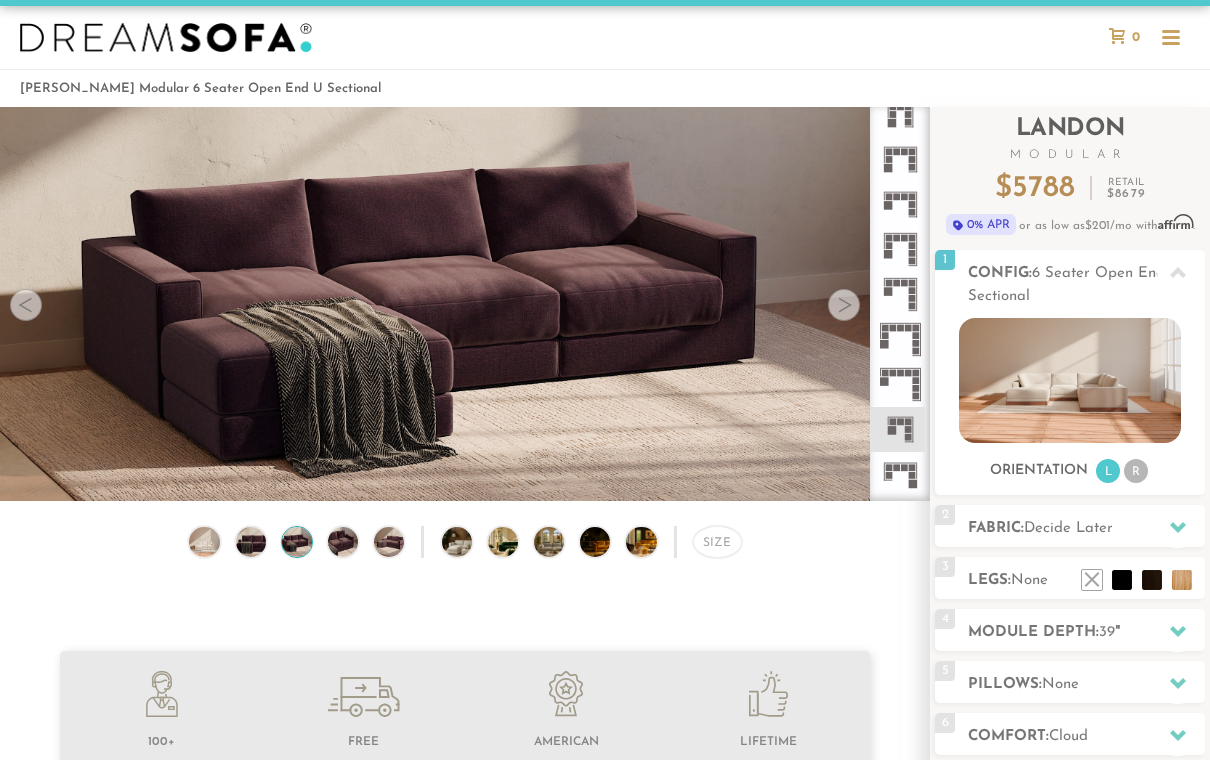 click 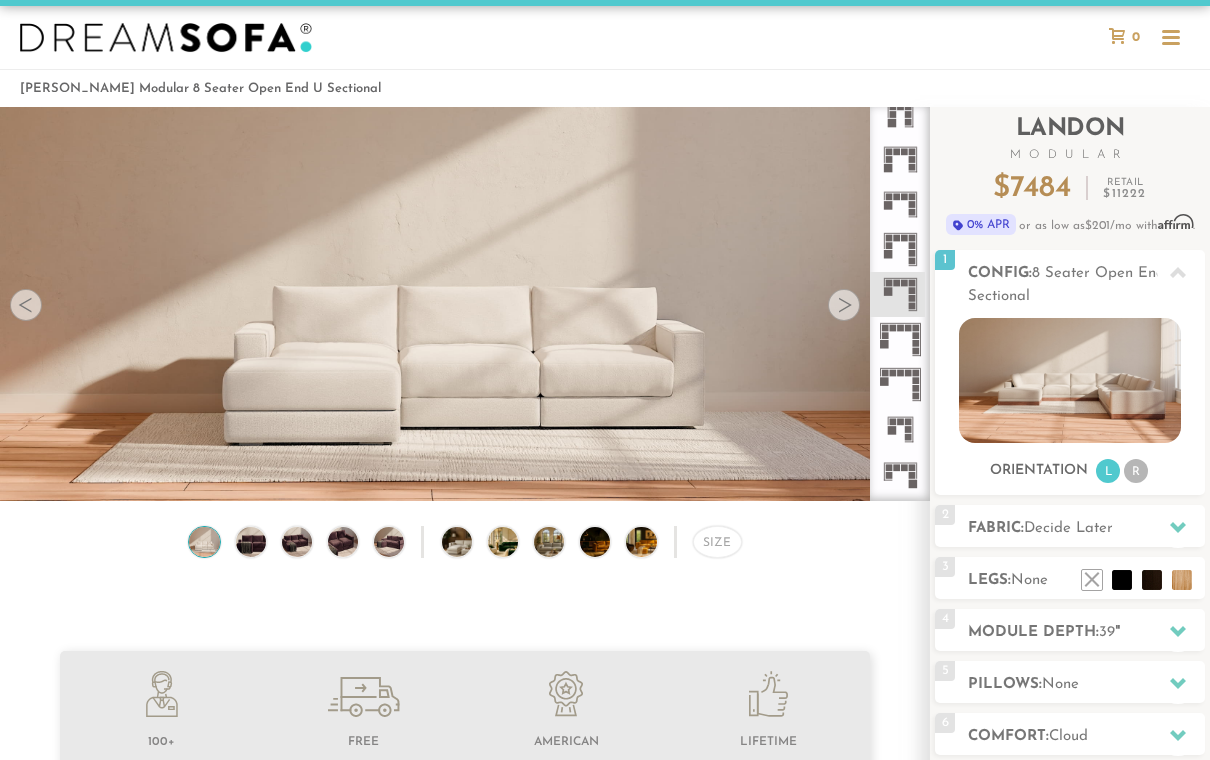 scroll, scrollTop: 22, scrollLeft: 0, axis: vertical 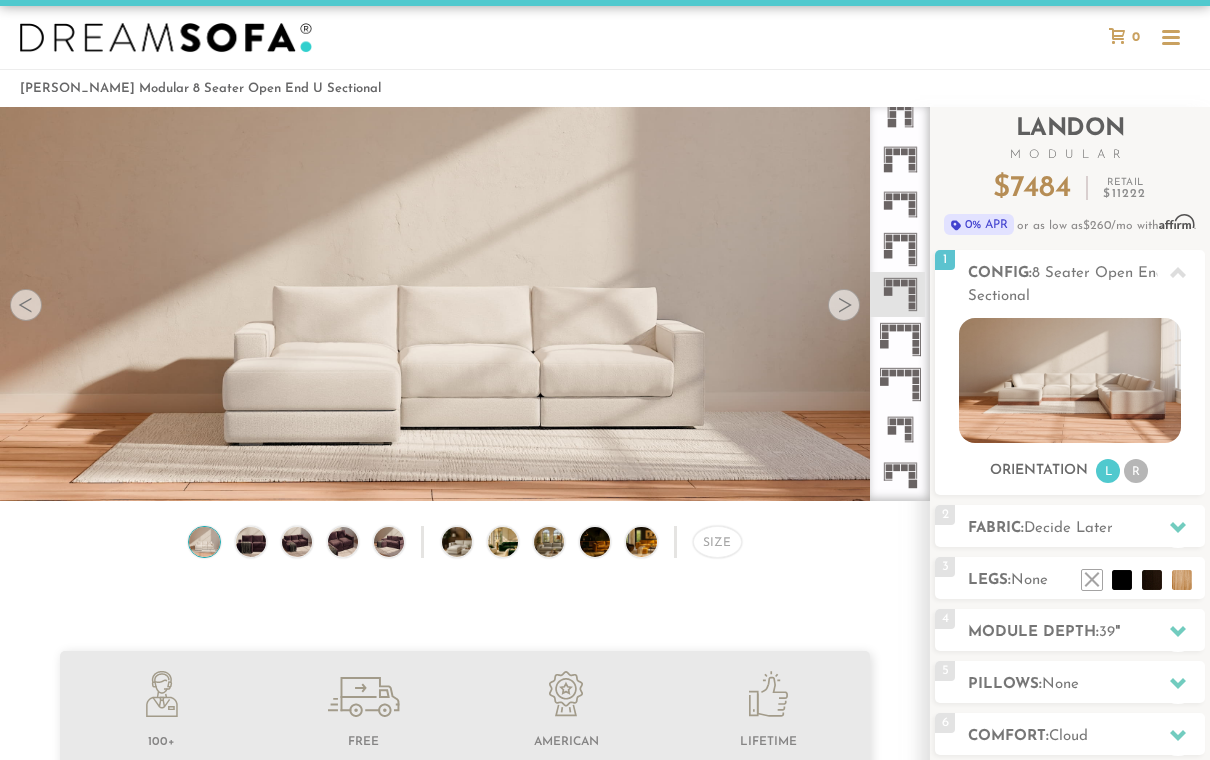 click 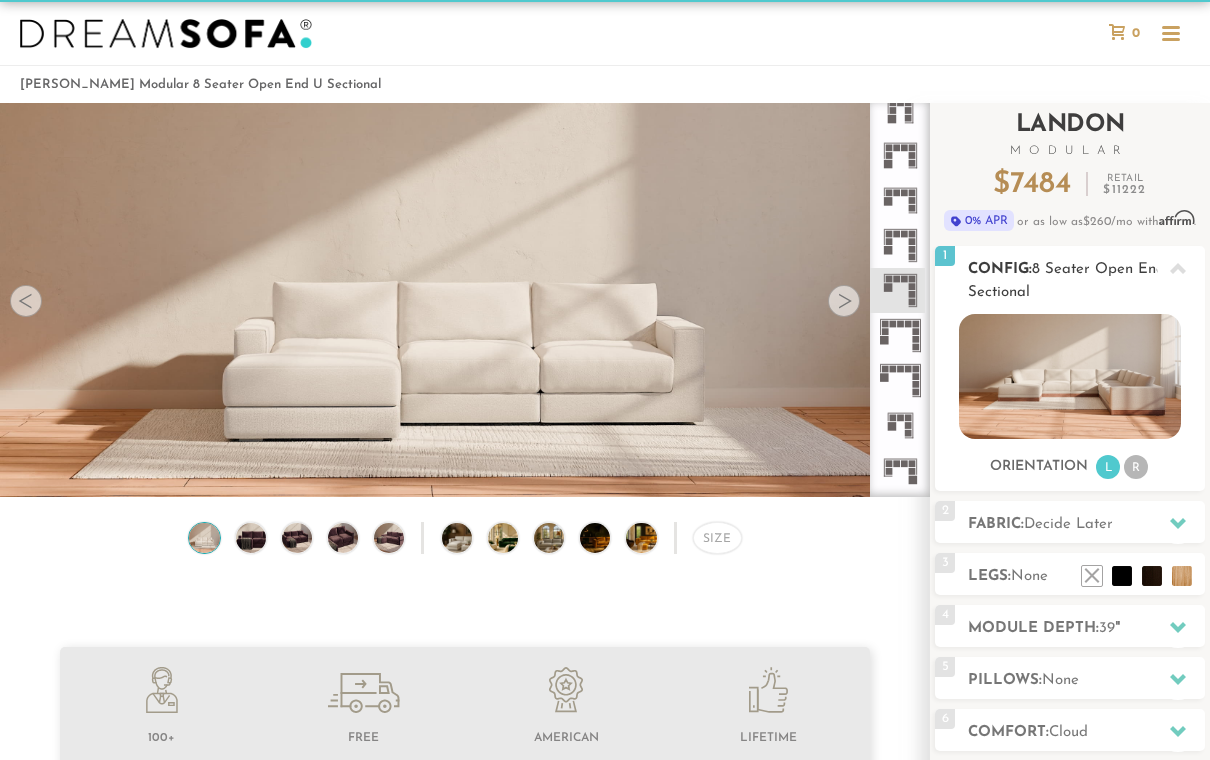 scroll, scrollTop: 22, scrollLeft: 0, axis: vertical 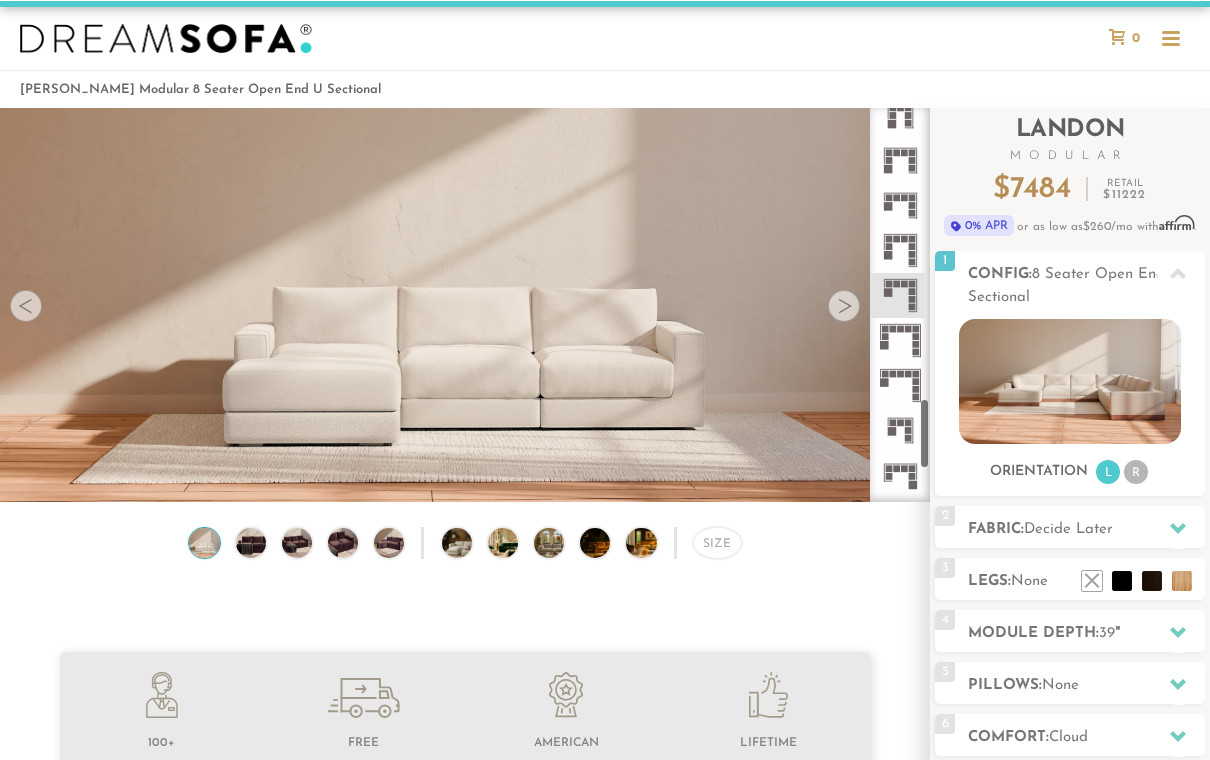 click 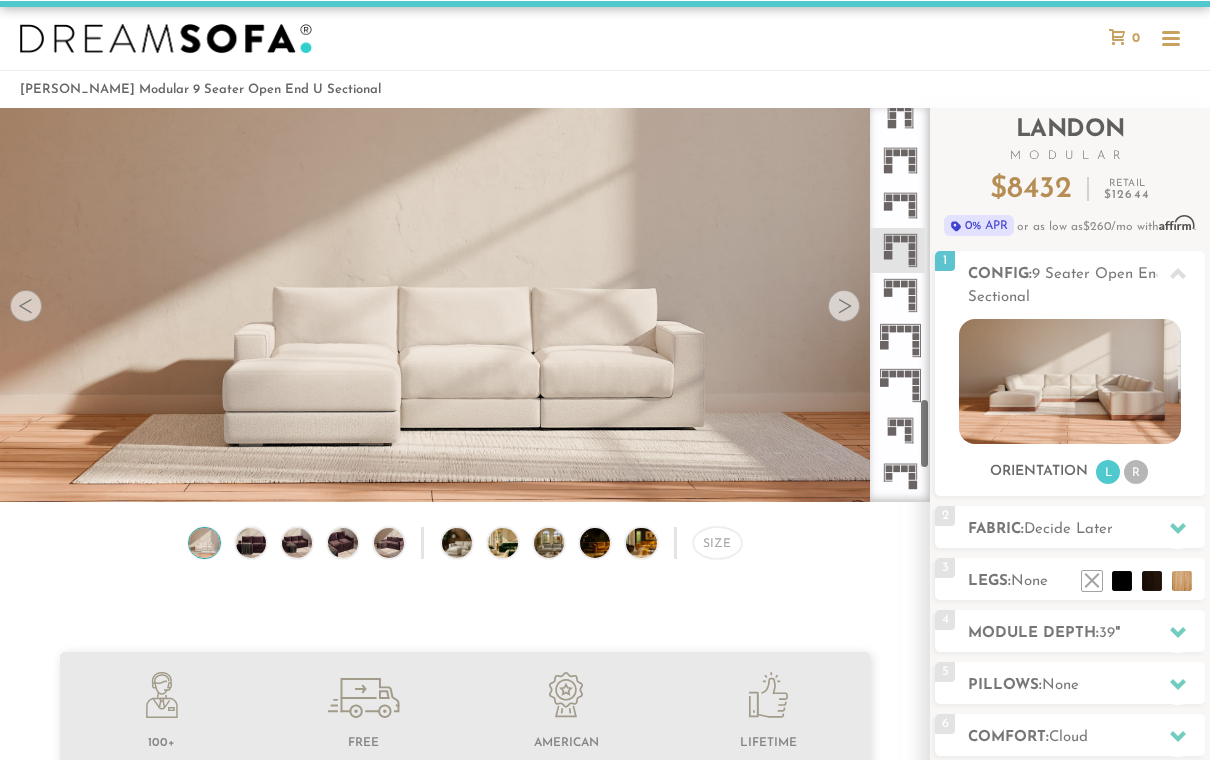 scroll, scrollTop: 21, scrollLeft: 0, axis: vertical 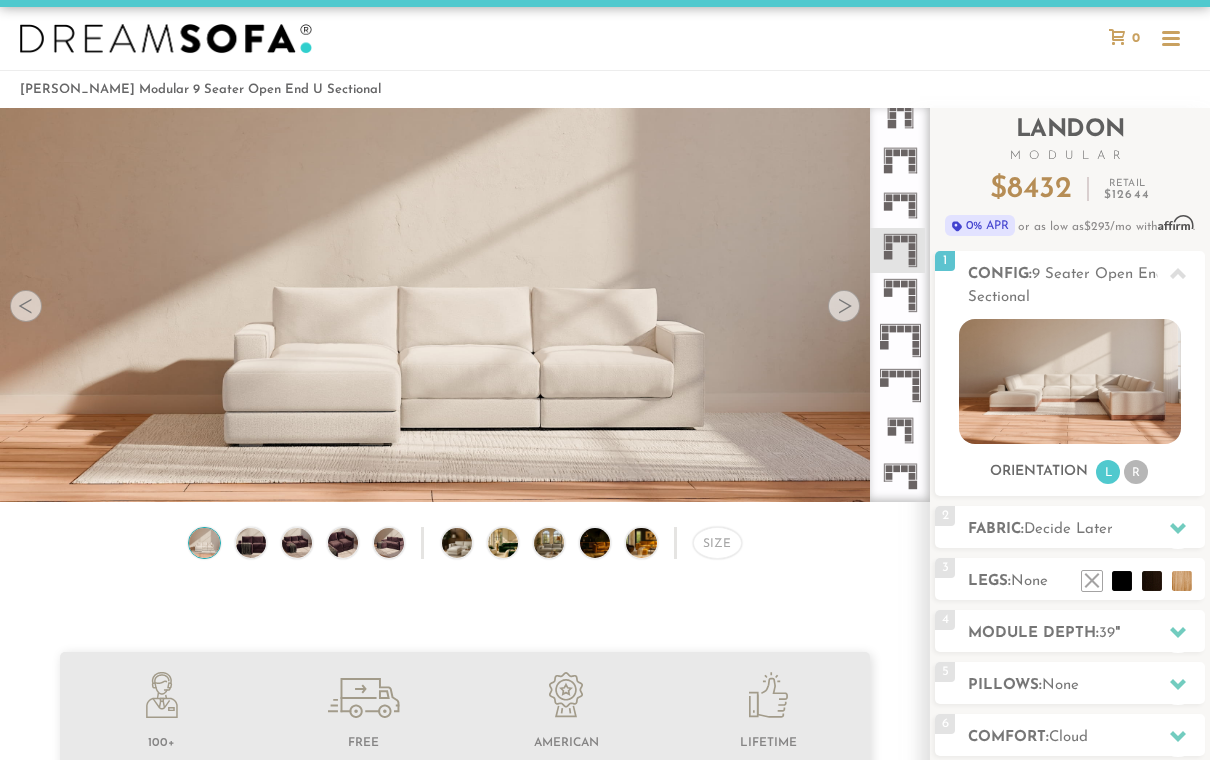 click 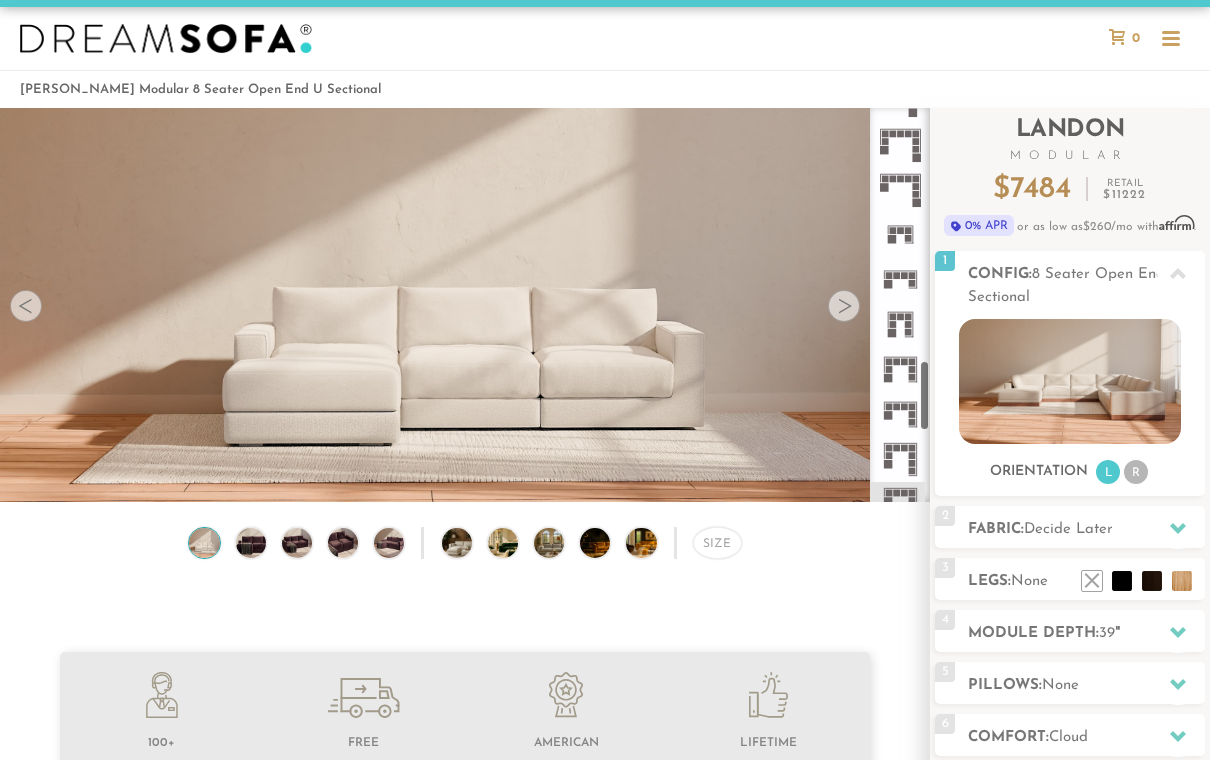 scroll, scrollTop: 1380, scrollLeft: 0, axis: vertical 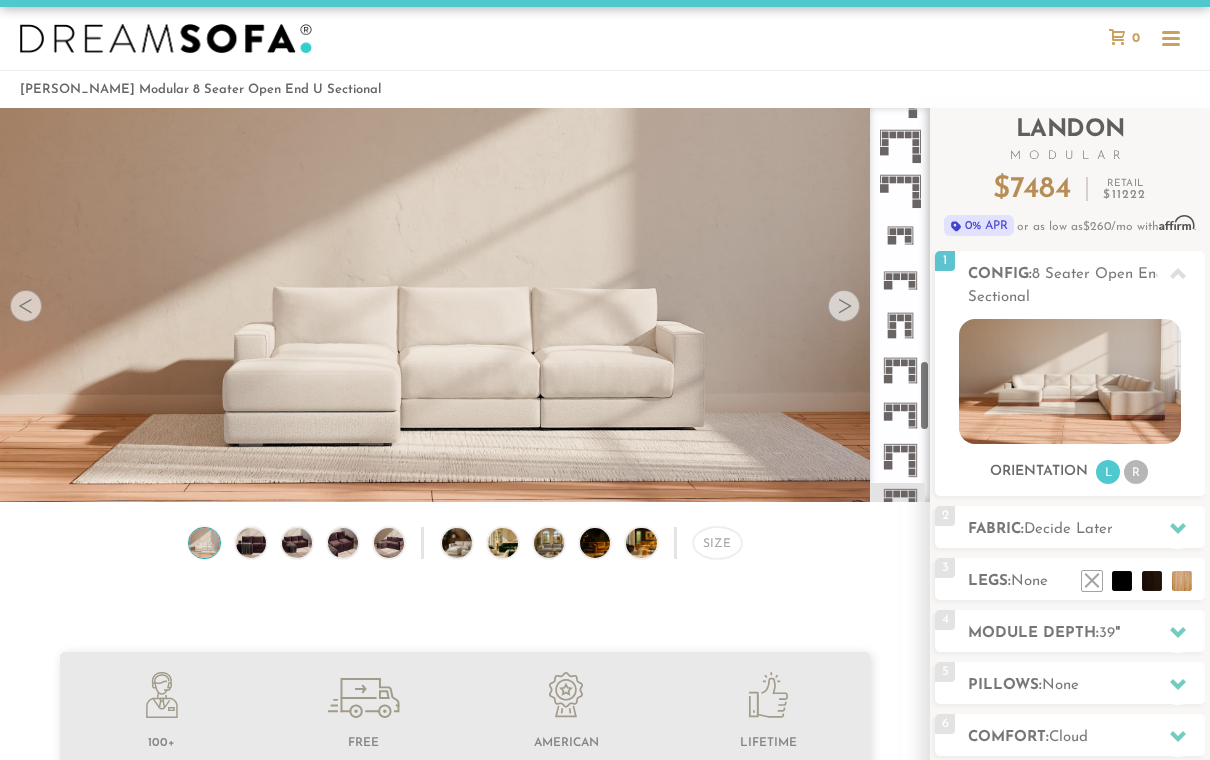 click 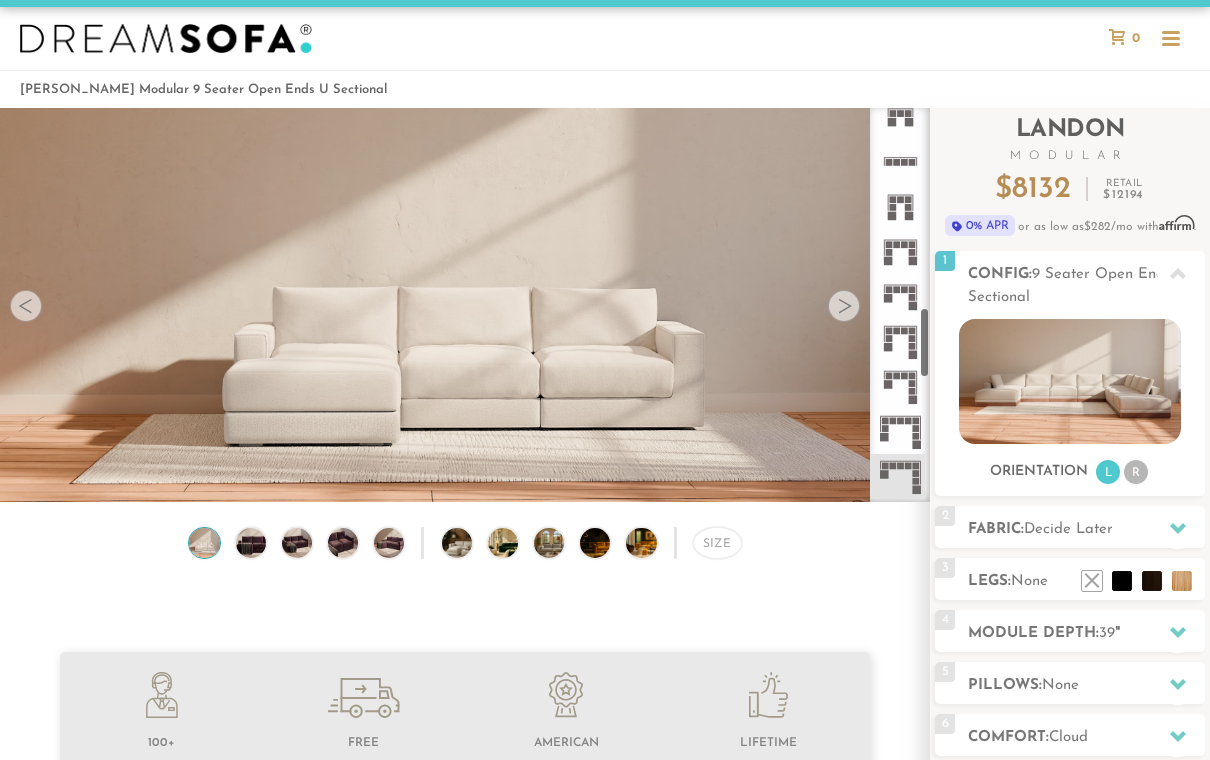 scroll, scrollTop: 1093, scrollLeft: 0, axis: vertical 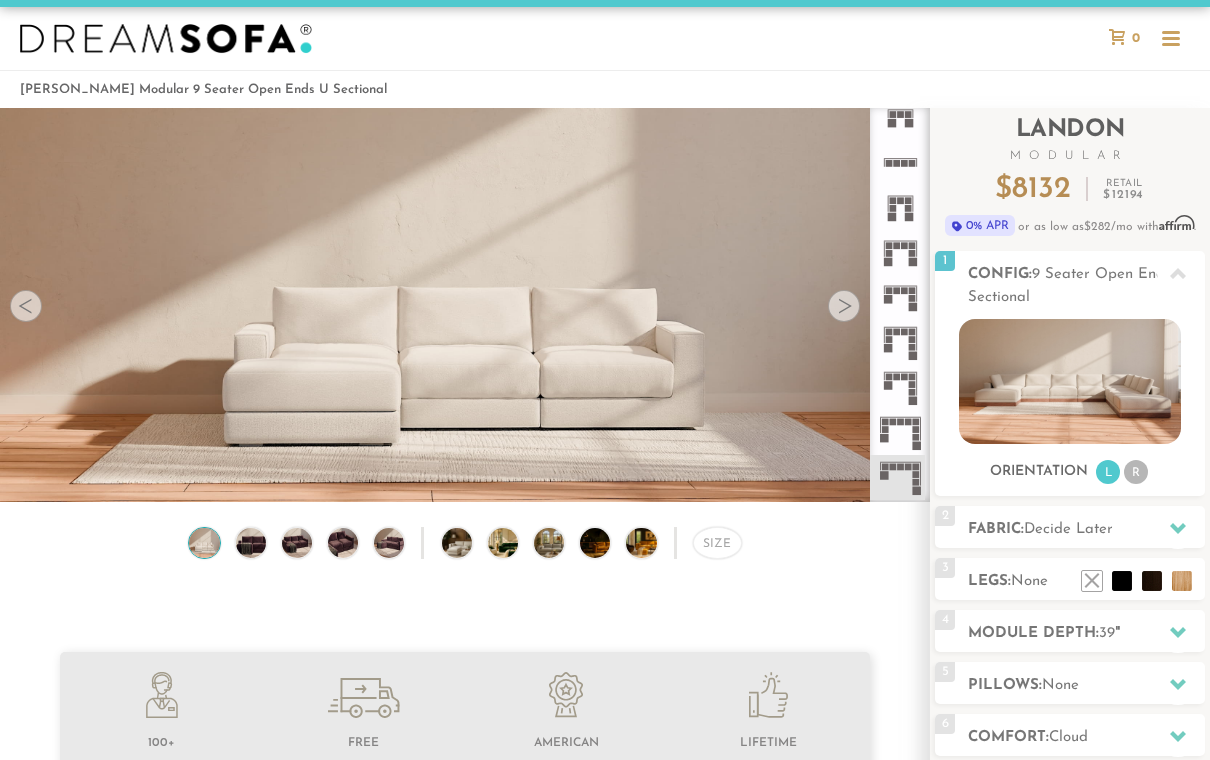 click 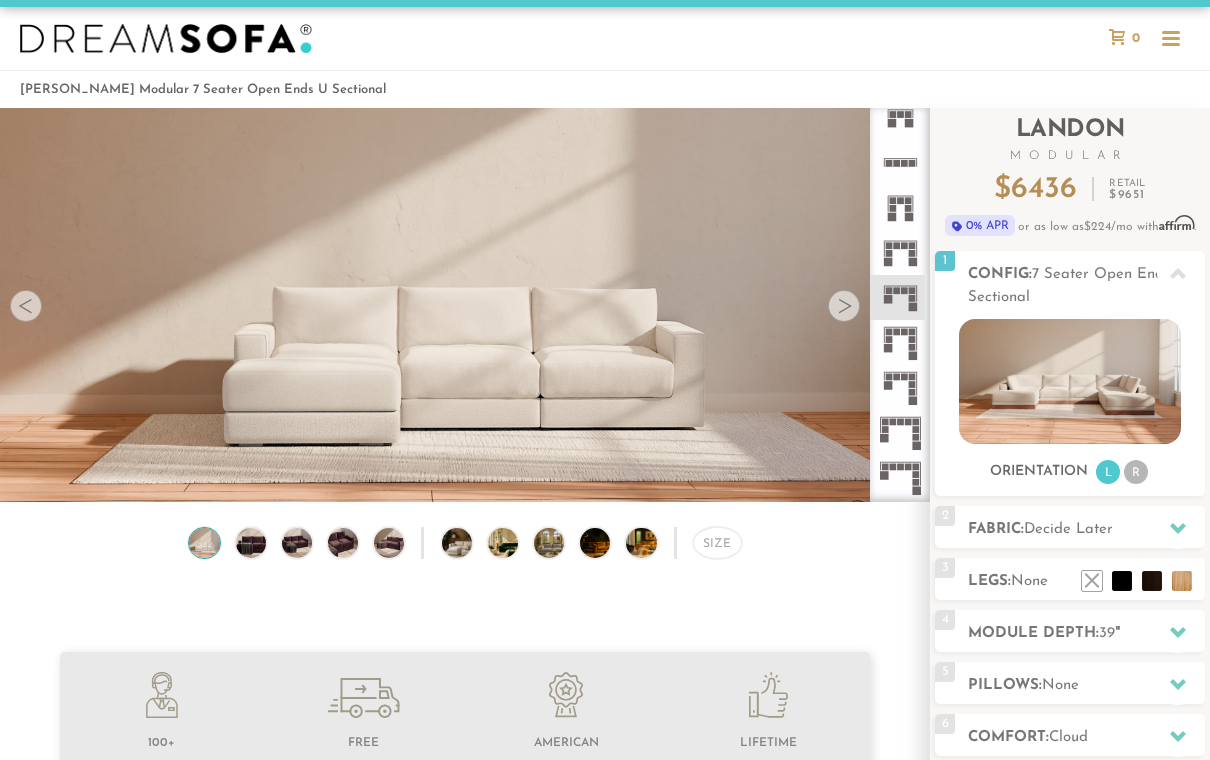 click 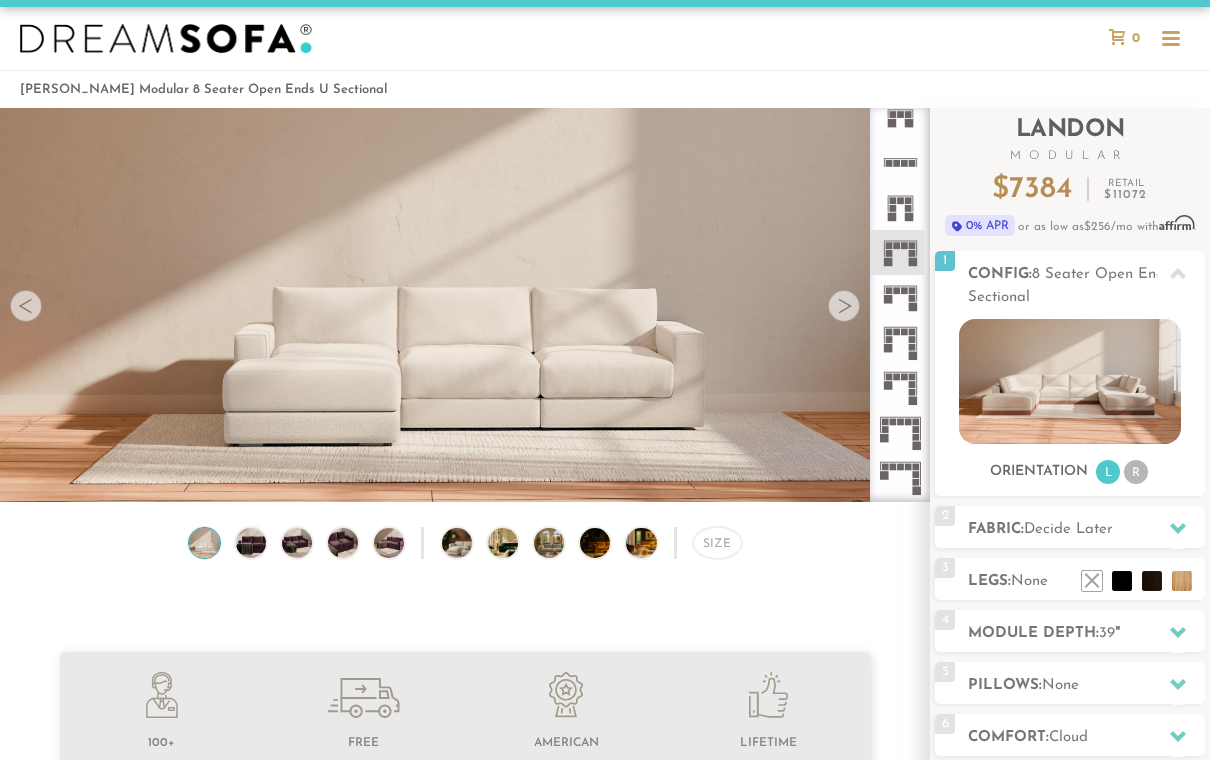 click 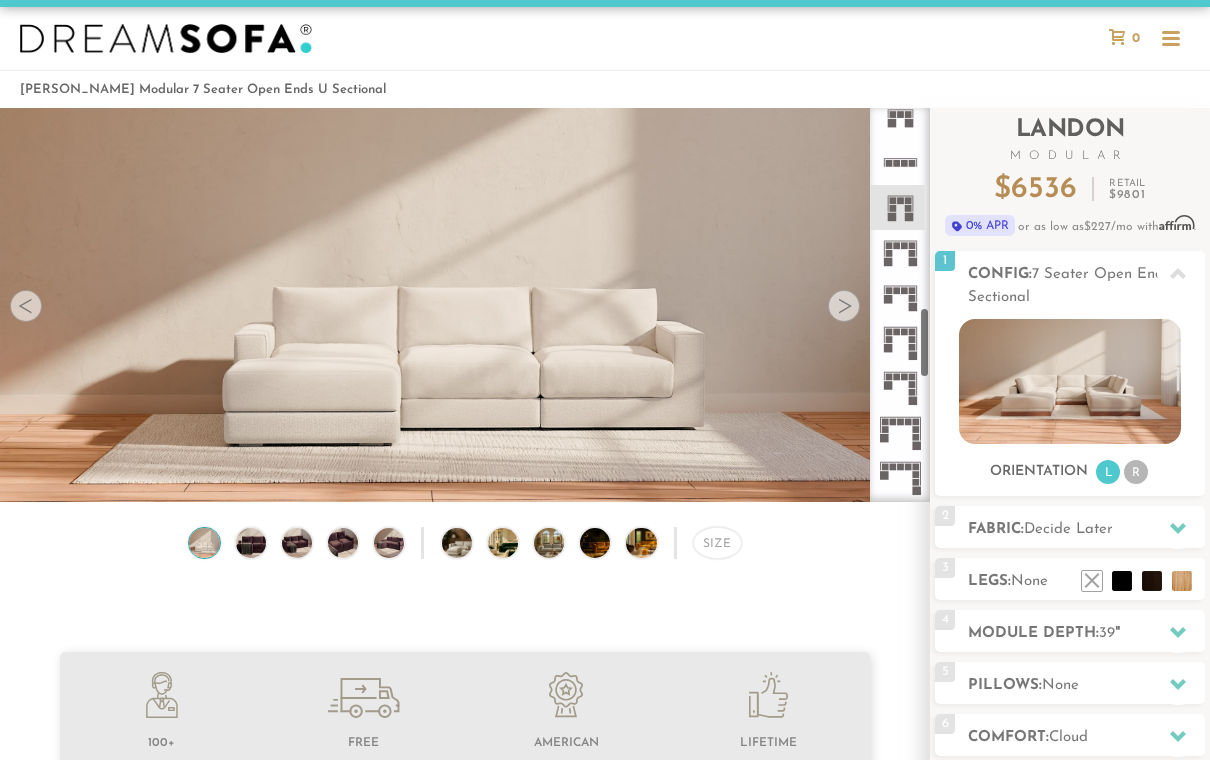 click 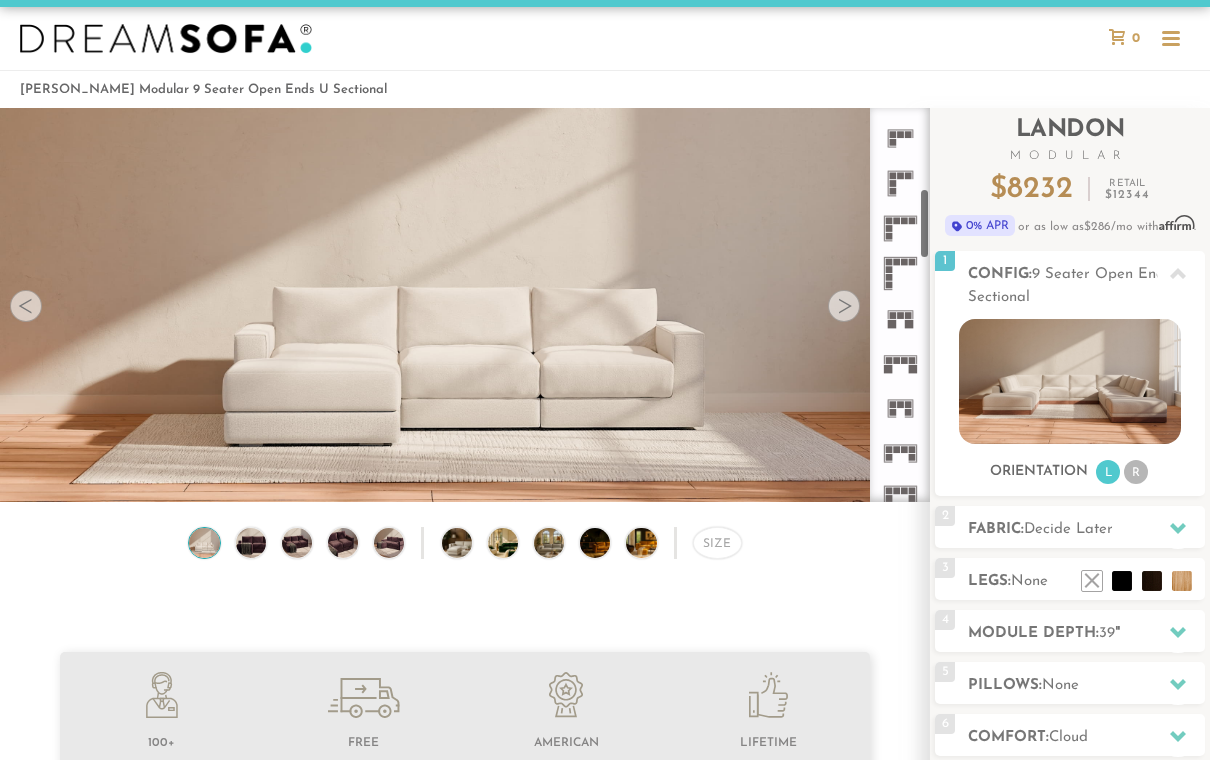 scroll, scrollTop: 437, scrollLeft: 0, axis: vertical 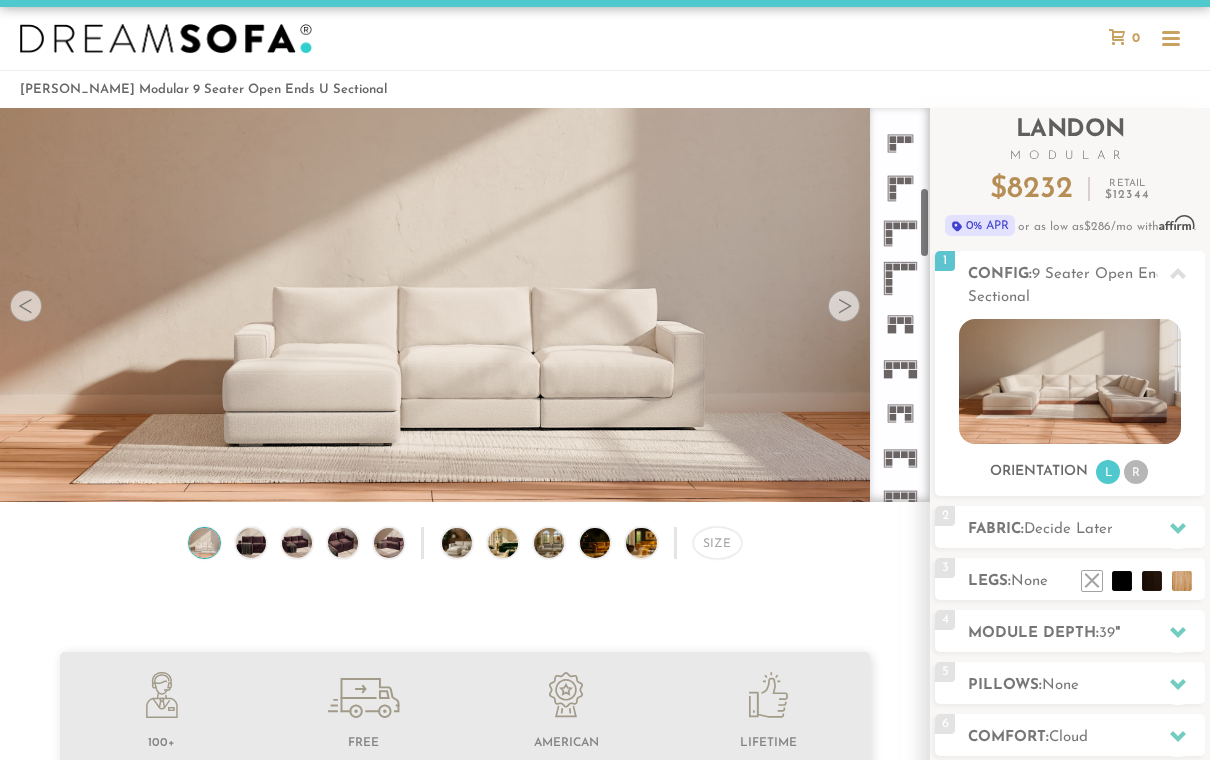 click 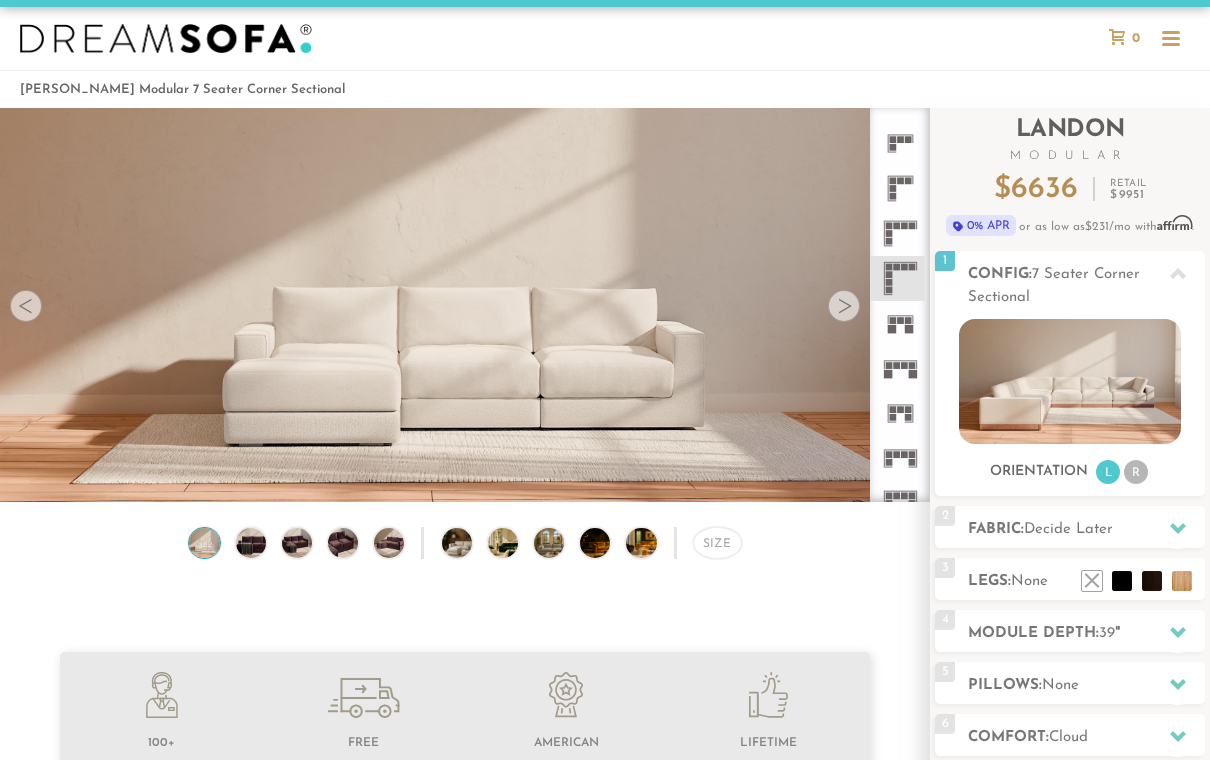 click 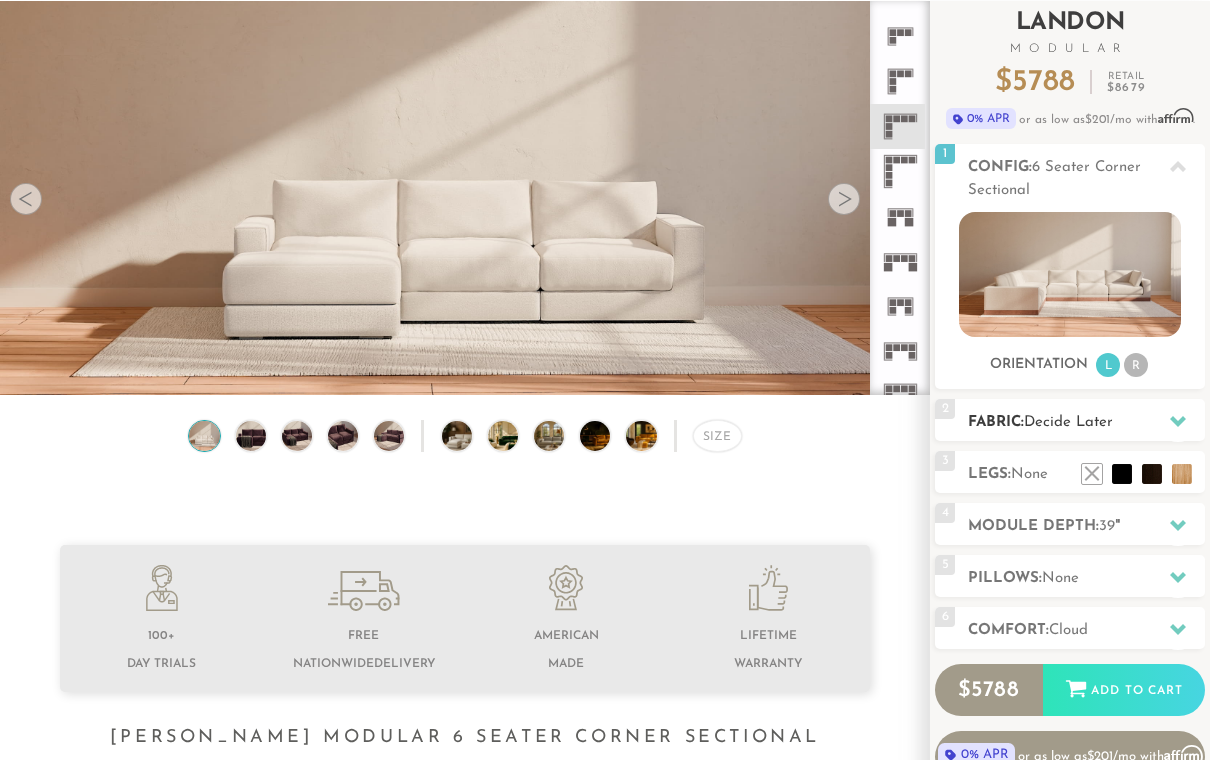 scroll, scrollTop: 128, scrollLeft: 0, axis: vertical 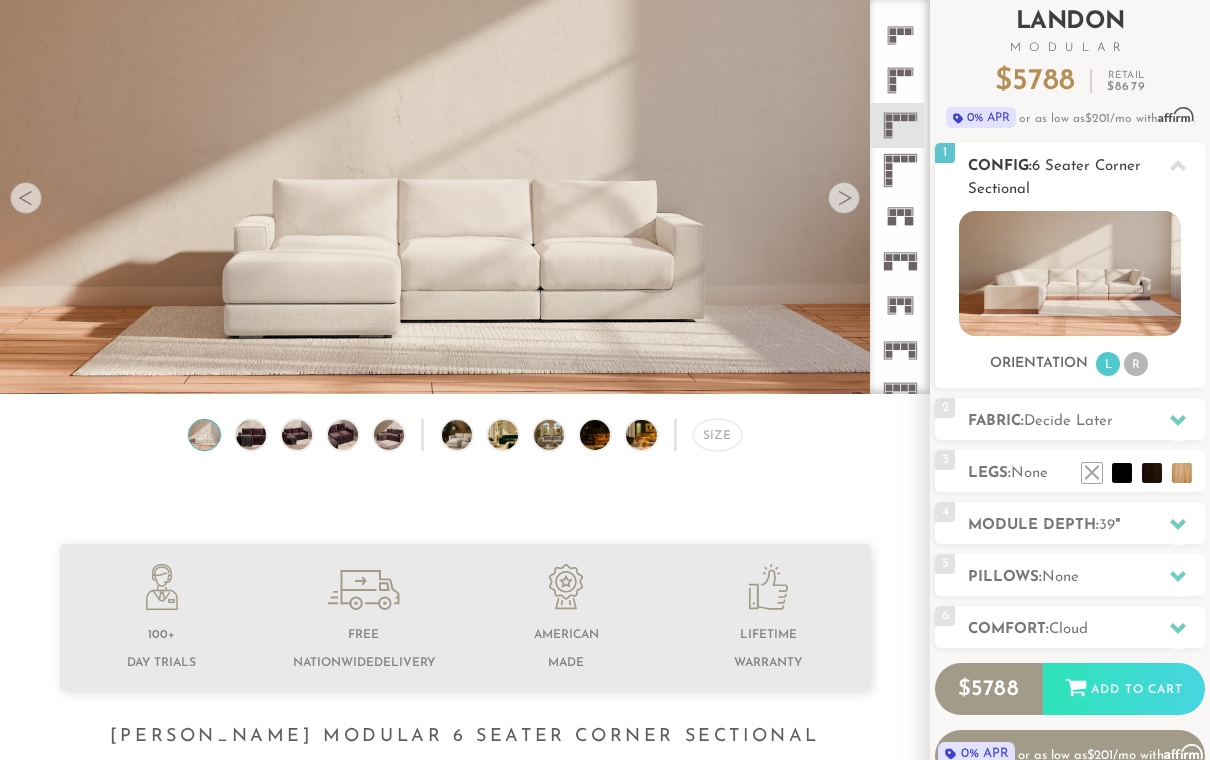 click on "6 Seater Corner Sectional" at bounding box center [1054, 179] 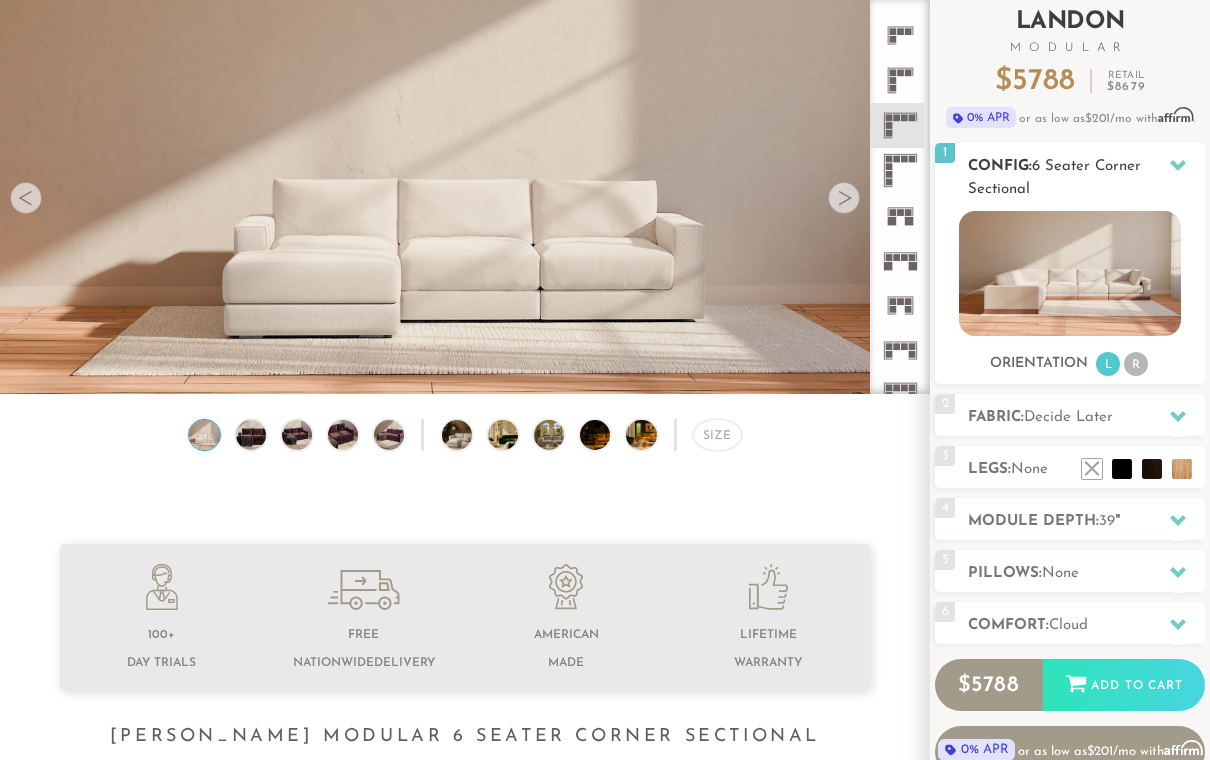 scroll, scrollTop: 129, scrollLeft: 0, axis: vertical 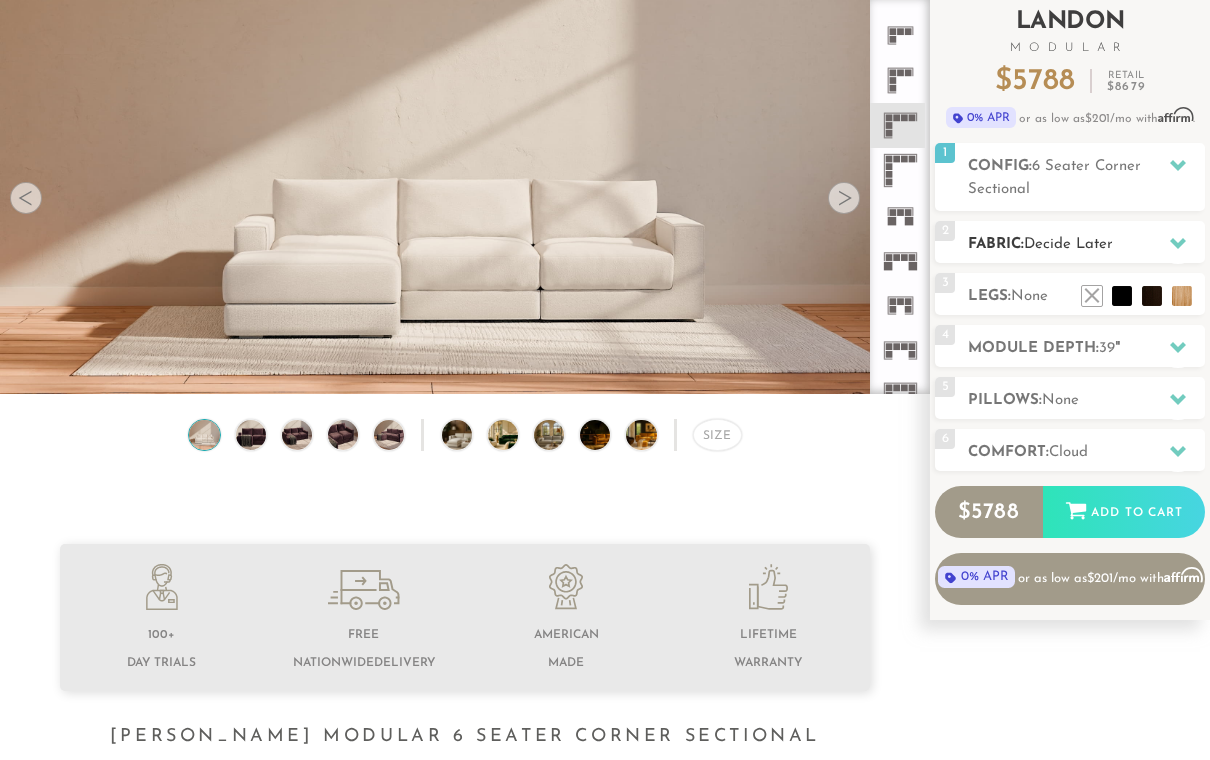 click on "Decide Later" at bounding box center (1068, 244) 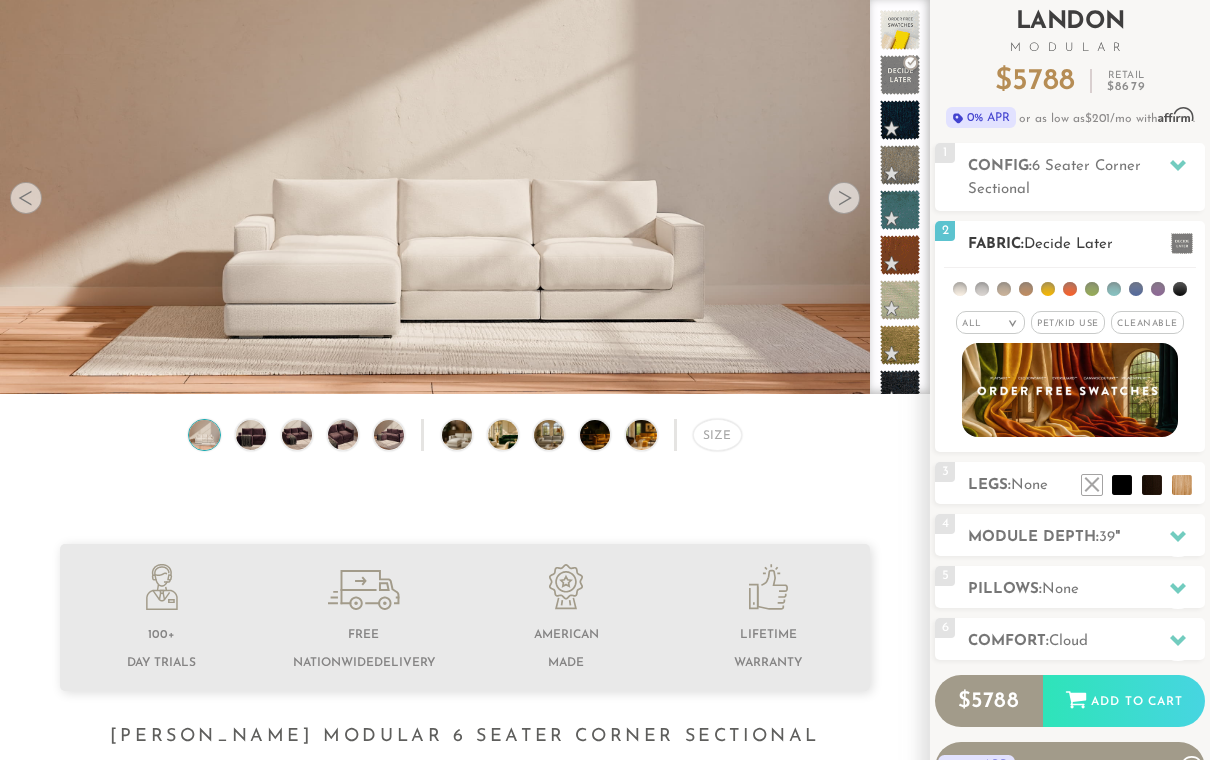 click at bounding box center (1136, 289) 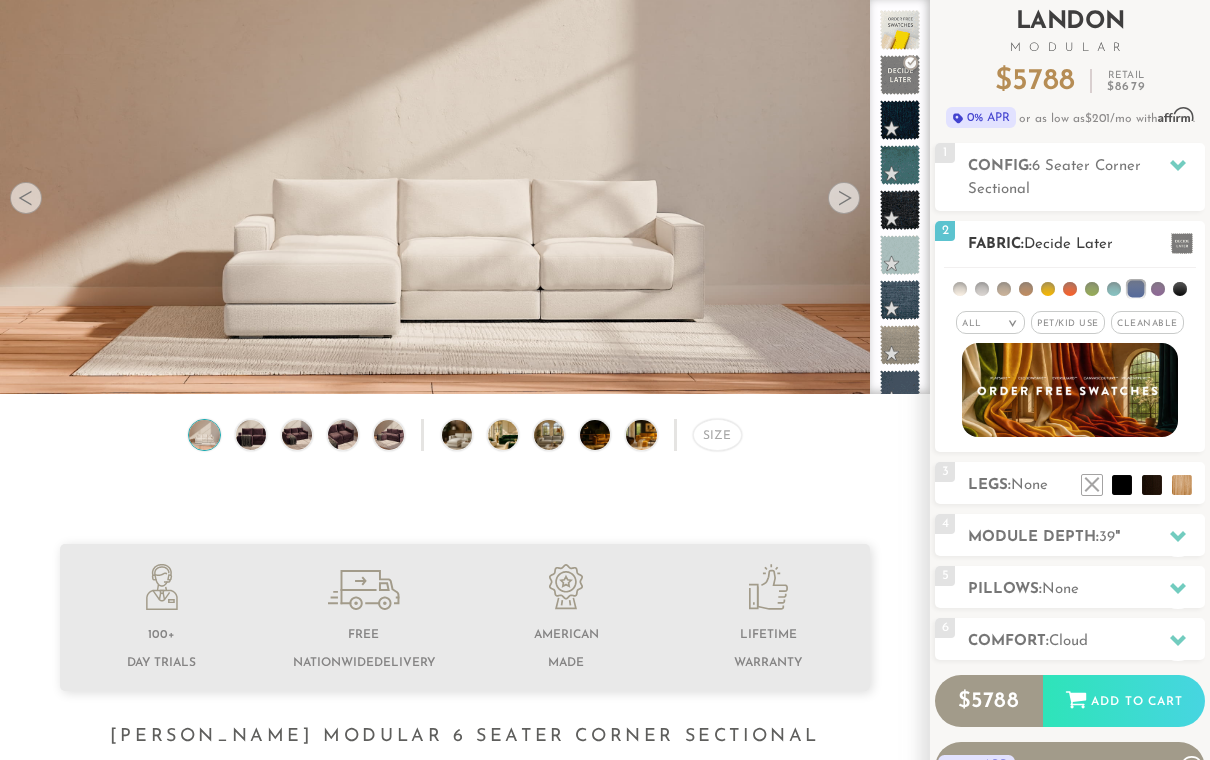click at bounding box center (1158, 289) 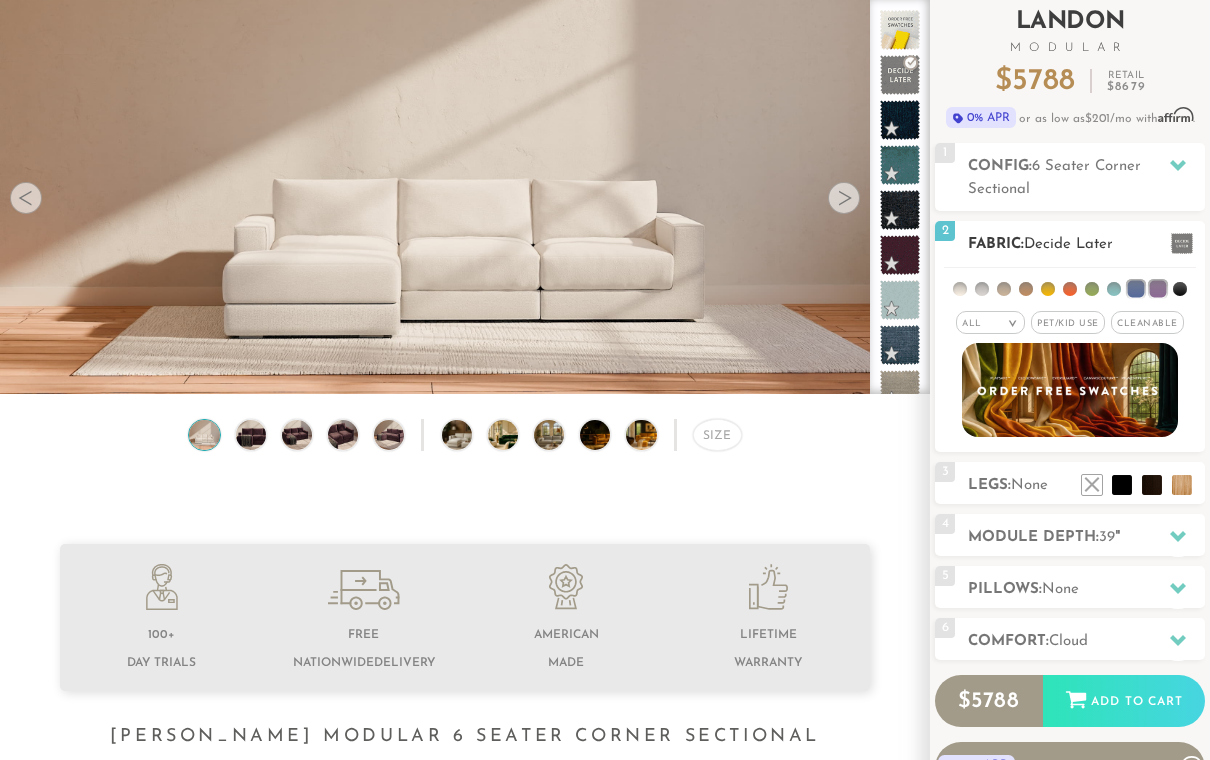 click at bounding box center [1180, 289] 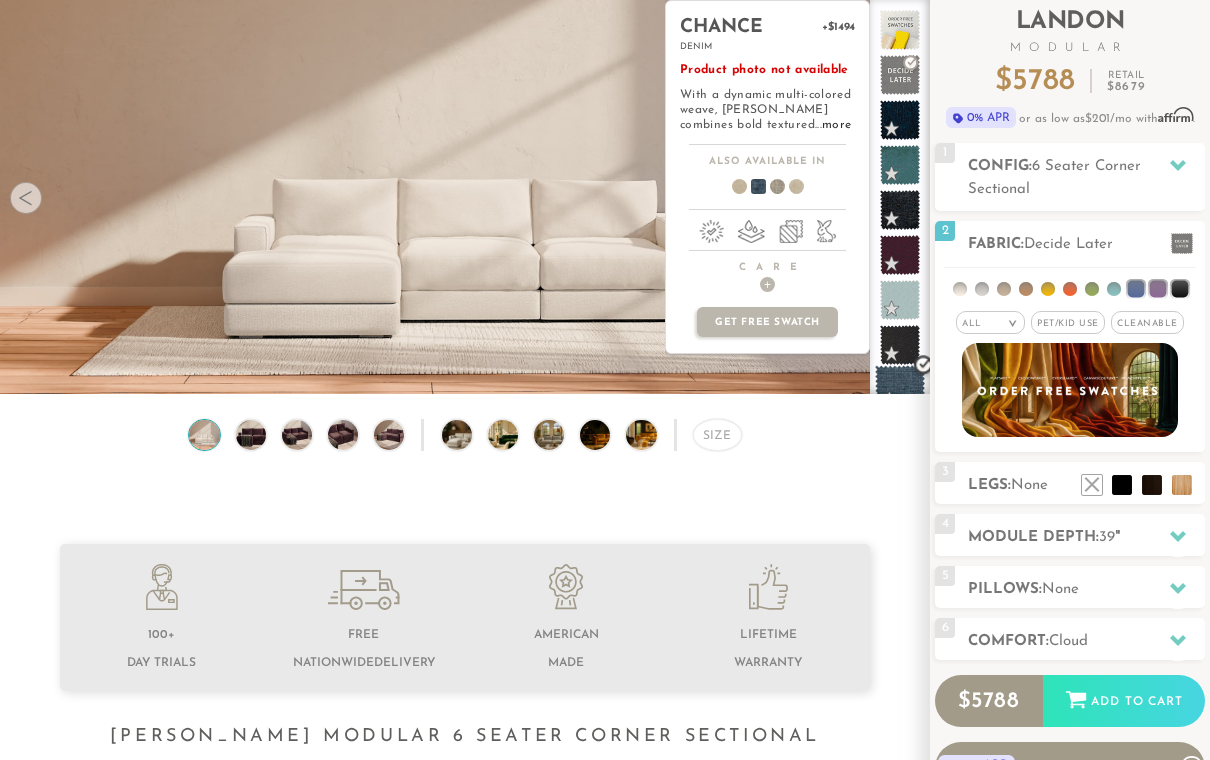 click at bounding box center (900, 390) 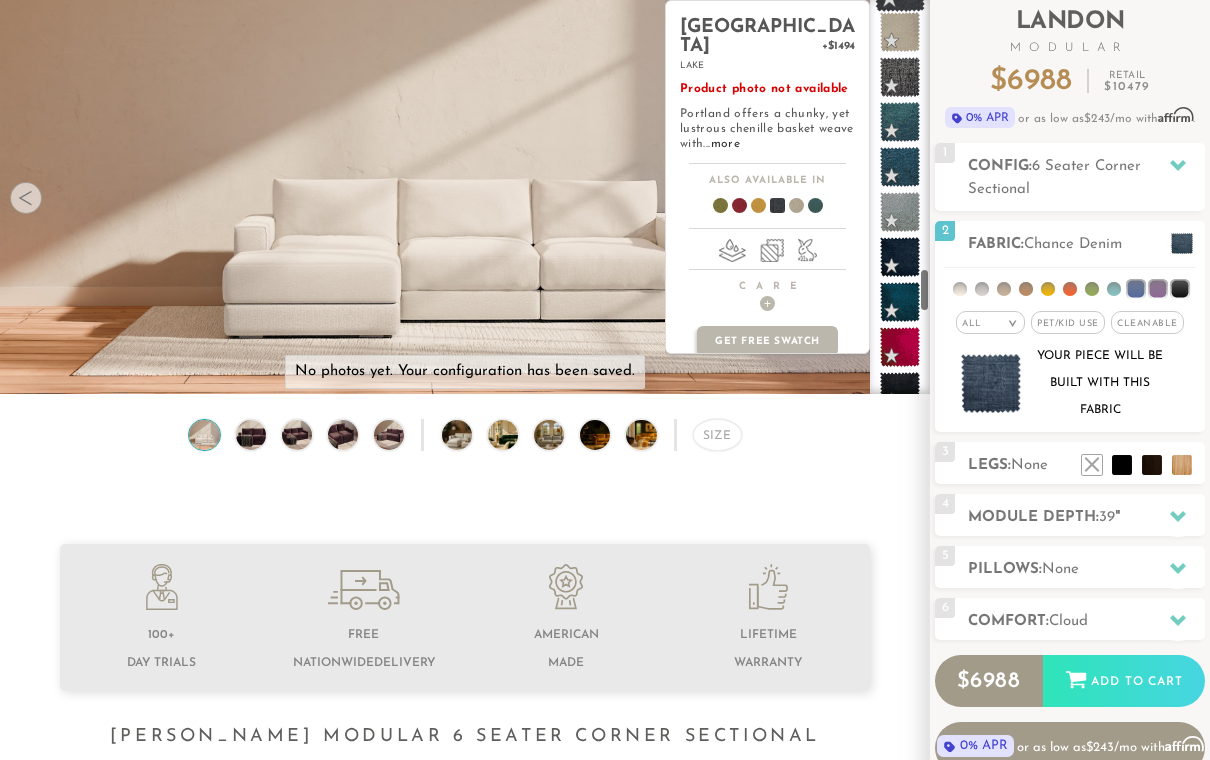scroll, scrollTop: 2386, scrollLeft: 0, axis: vertical 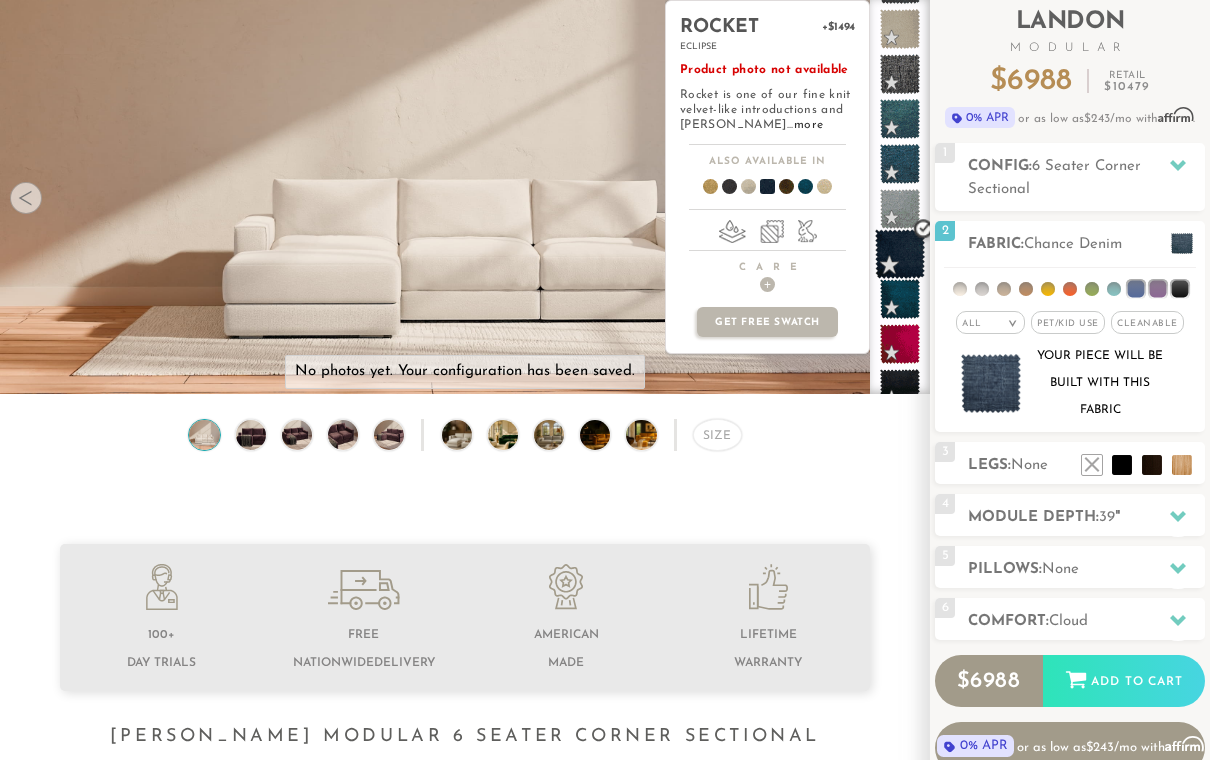 click at bounding box center (900, 254) 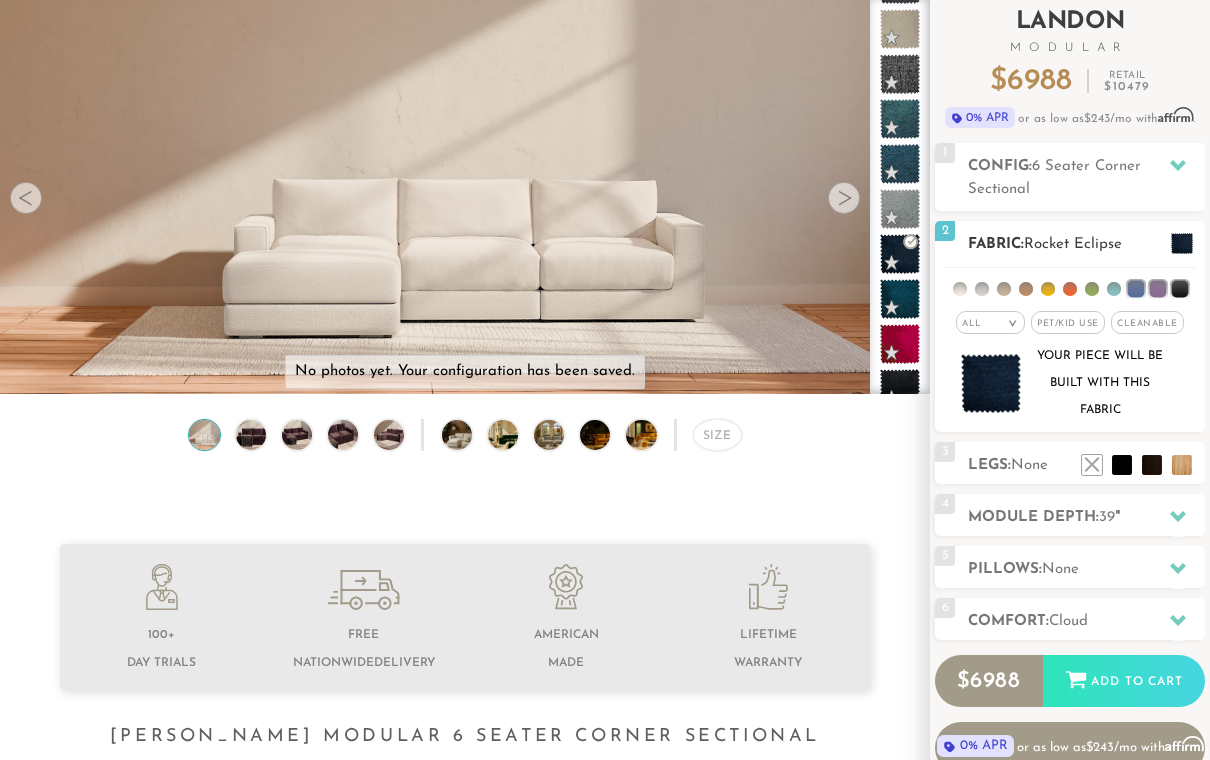 click on "Rocket Eclipse" at bounding box center (1073, 244) 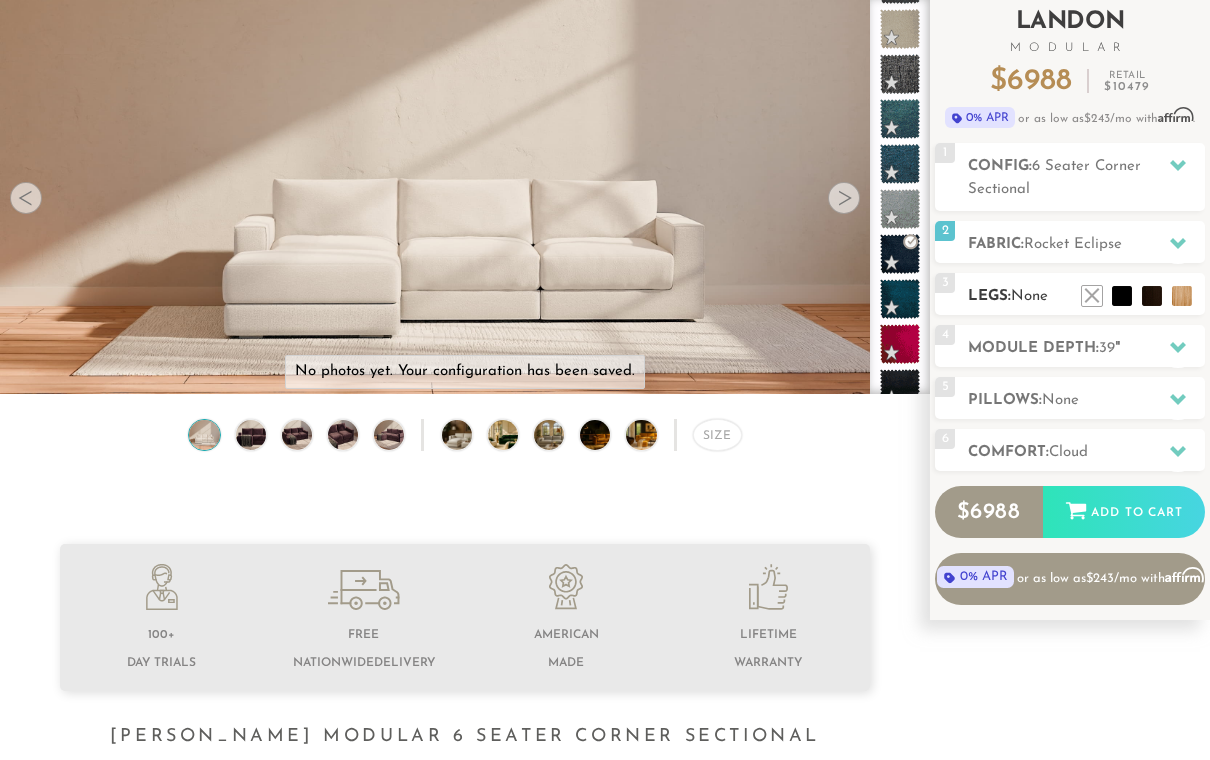 click on "None" at bounding box center [1029, 296] 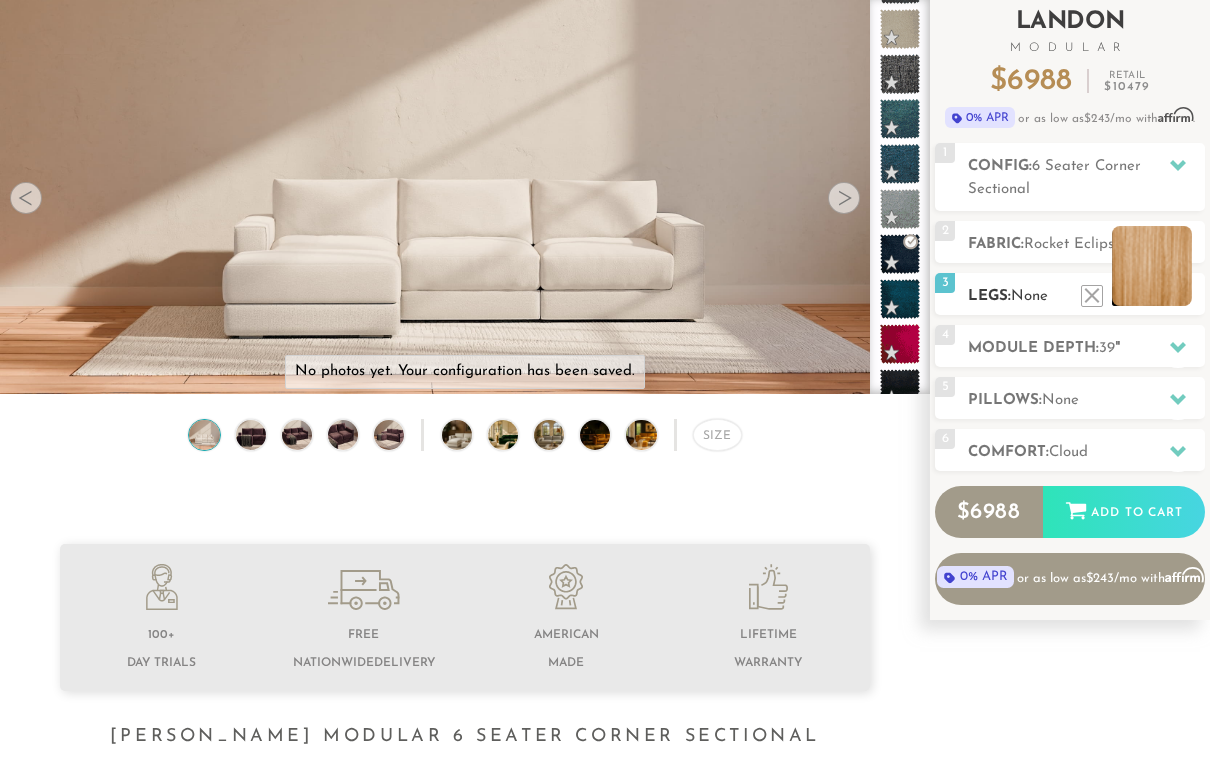 click at bounding box center (1152, 266) 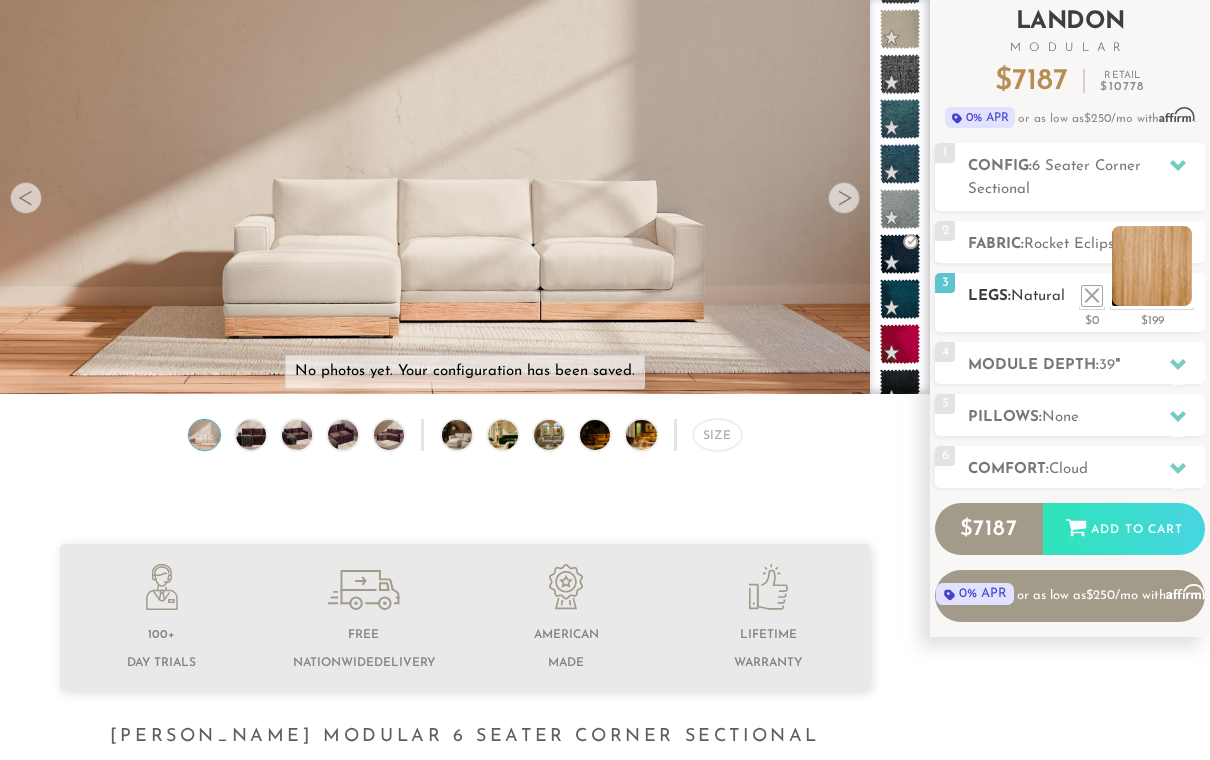 click at bounding box center (1152, 266) 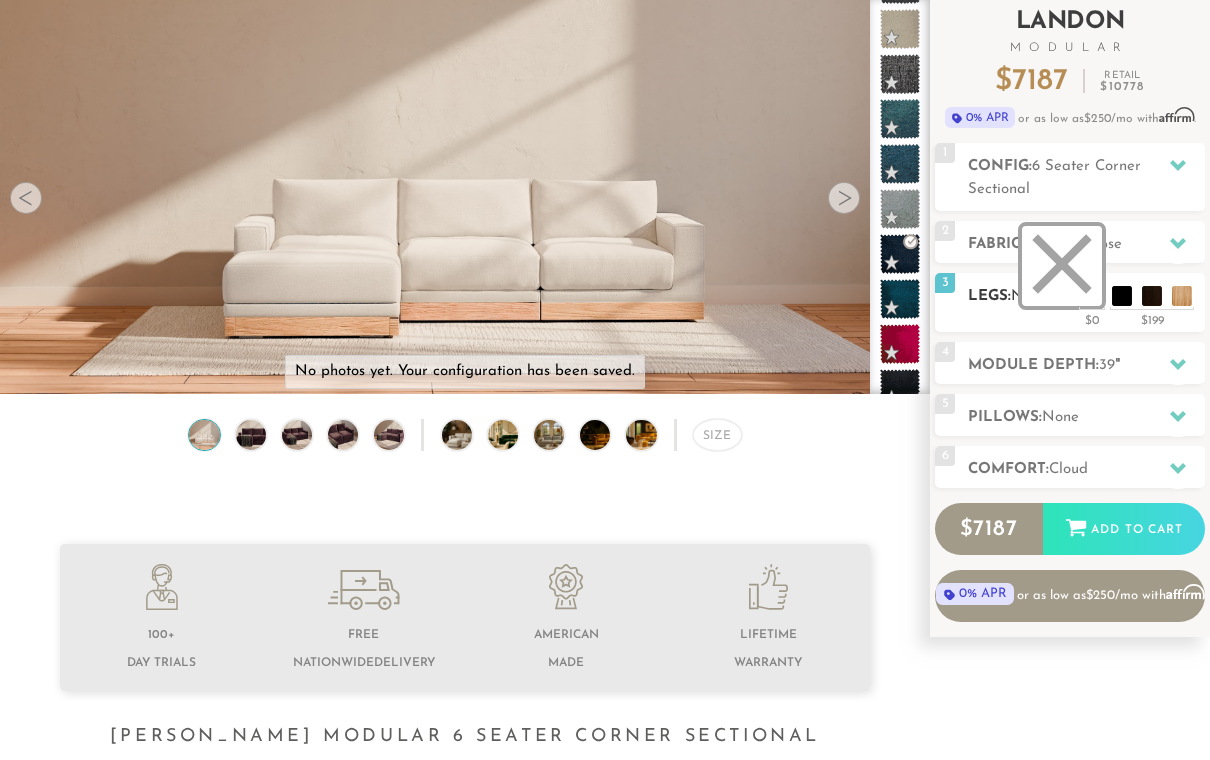 click at bounding box center (1062, 266) 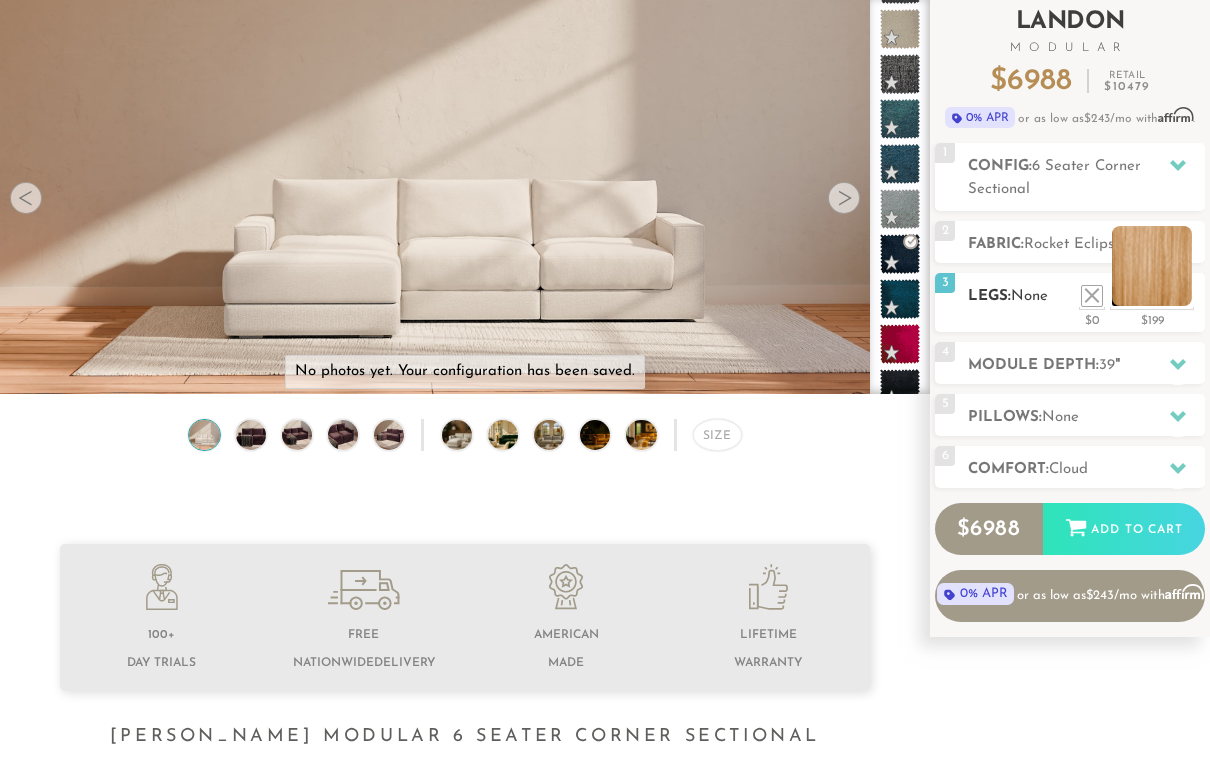 click at bounding box center [1152, 266] 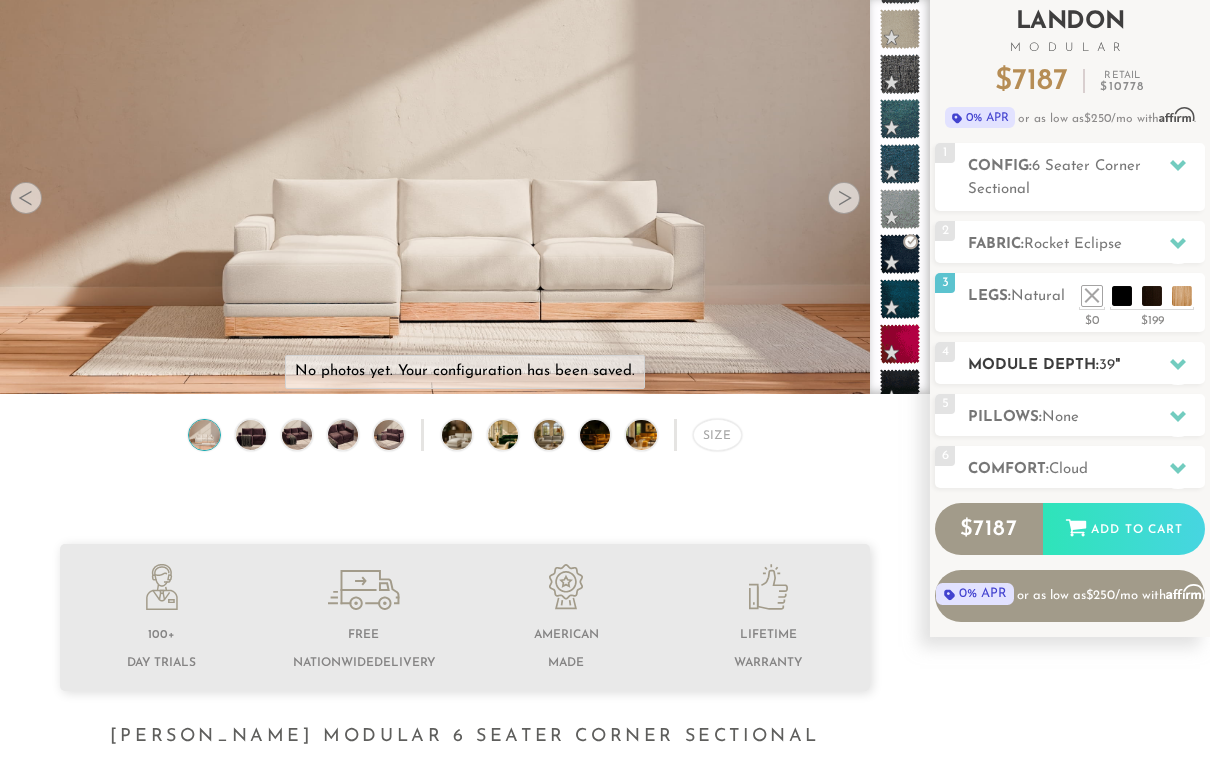 click on "4" at bounding box center [945, 352] 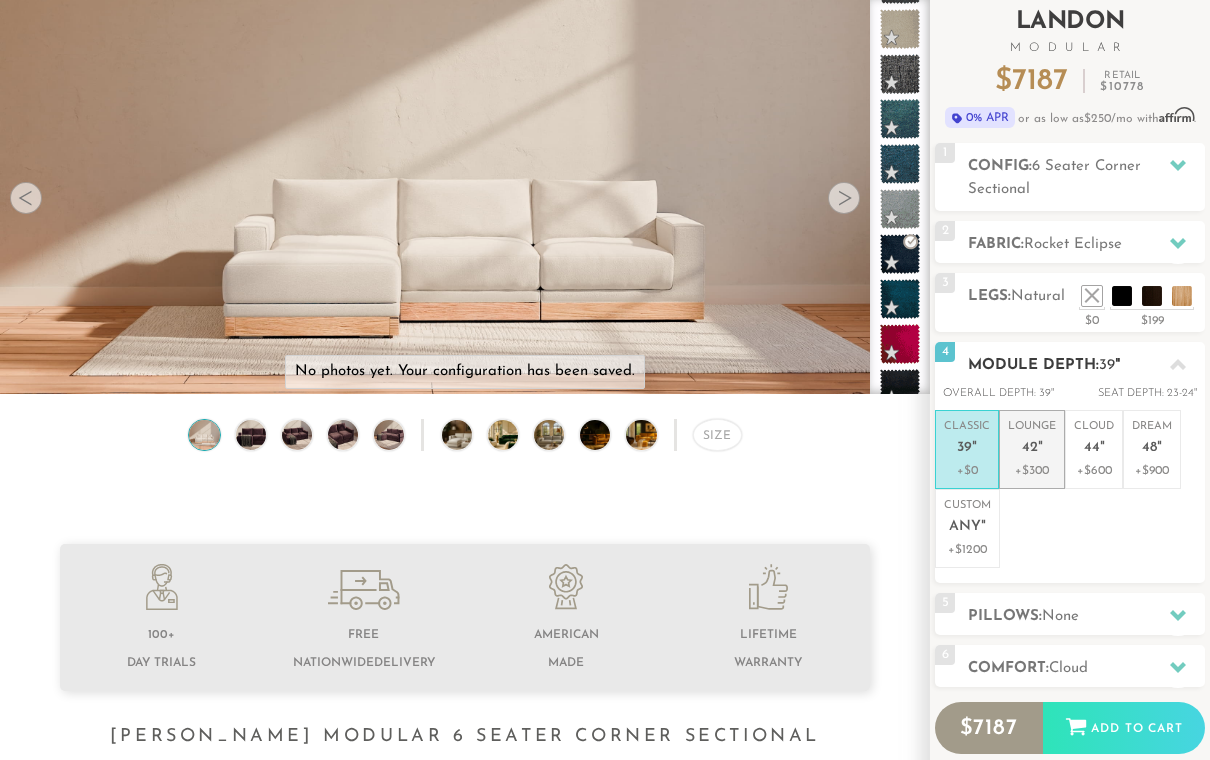 click on "42" at bounding box center [1030, 448] 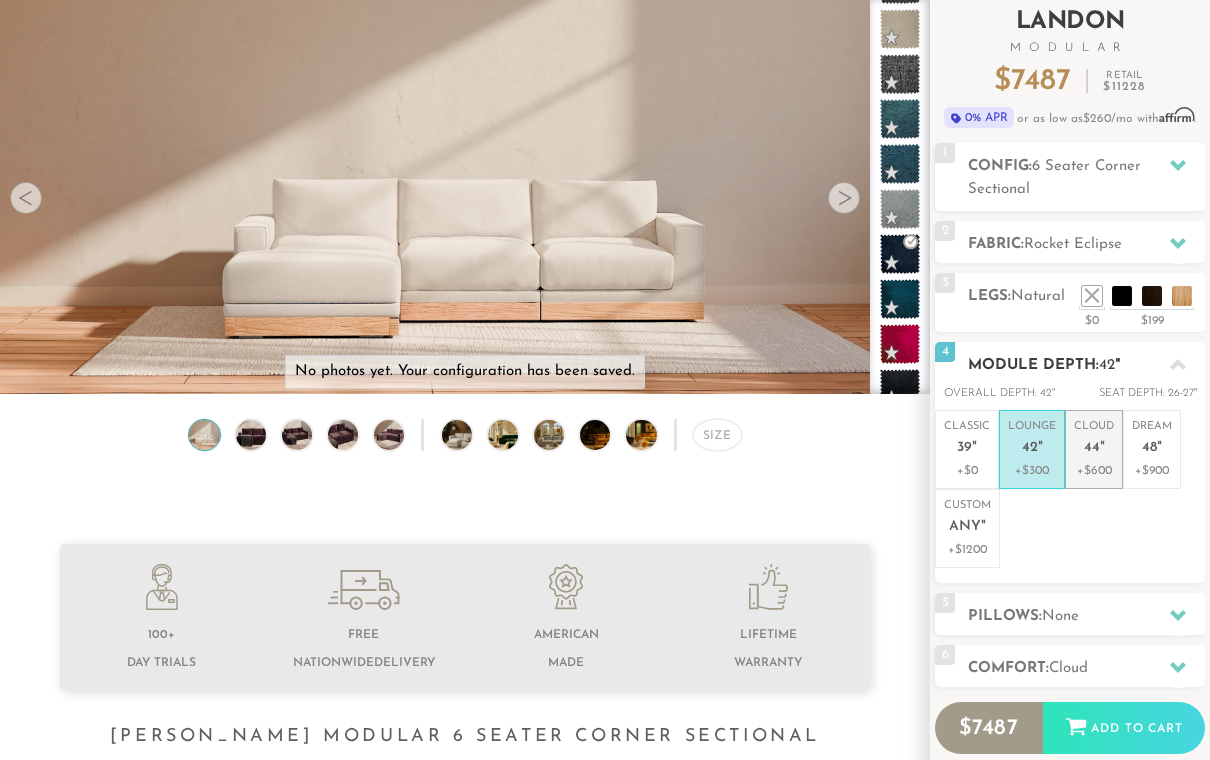 click on "+$600" at bounding box center (1094, 471) 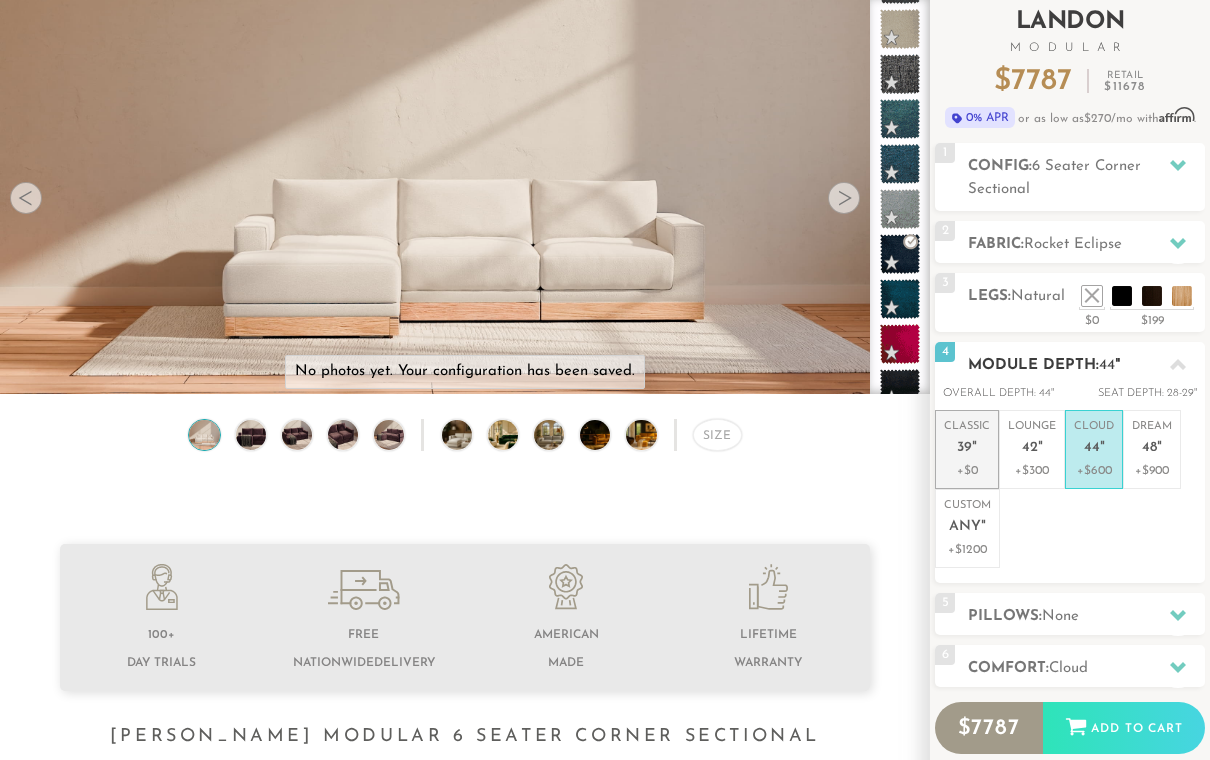 click on "39" at bounding box center (964, 448) 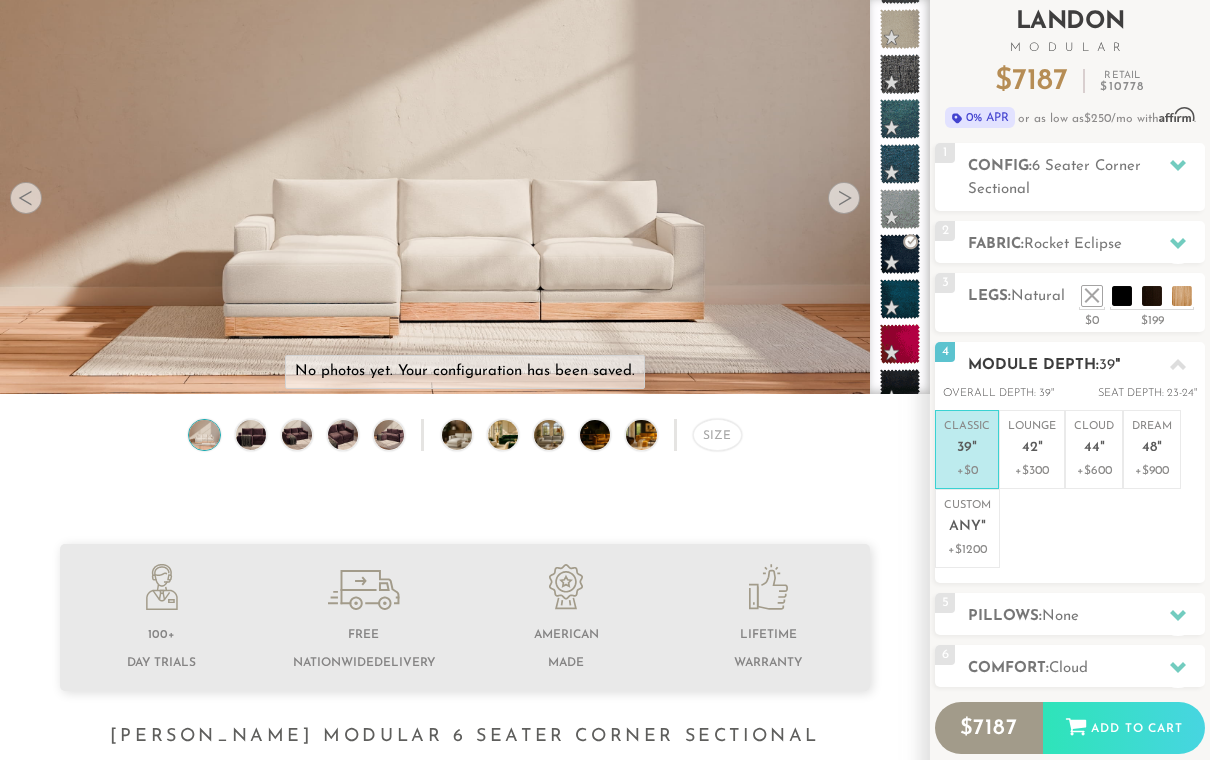 click on "Module Depth:  39 "" at bounding box center (1086, 365) 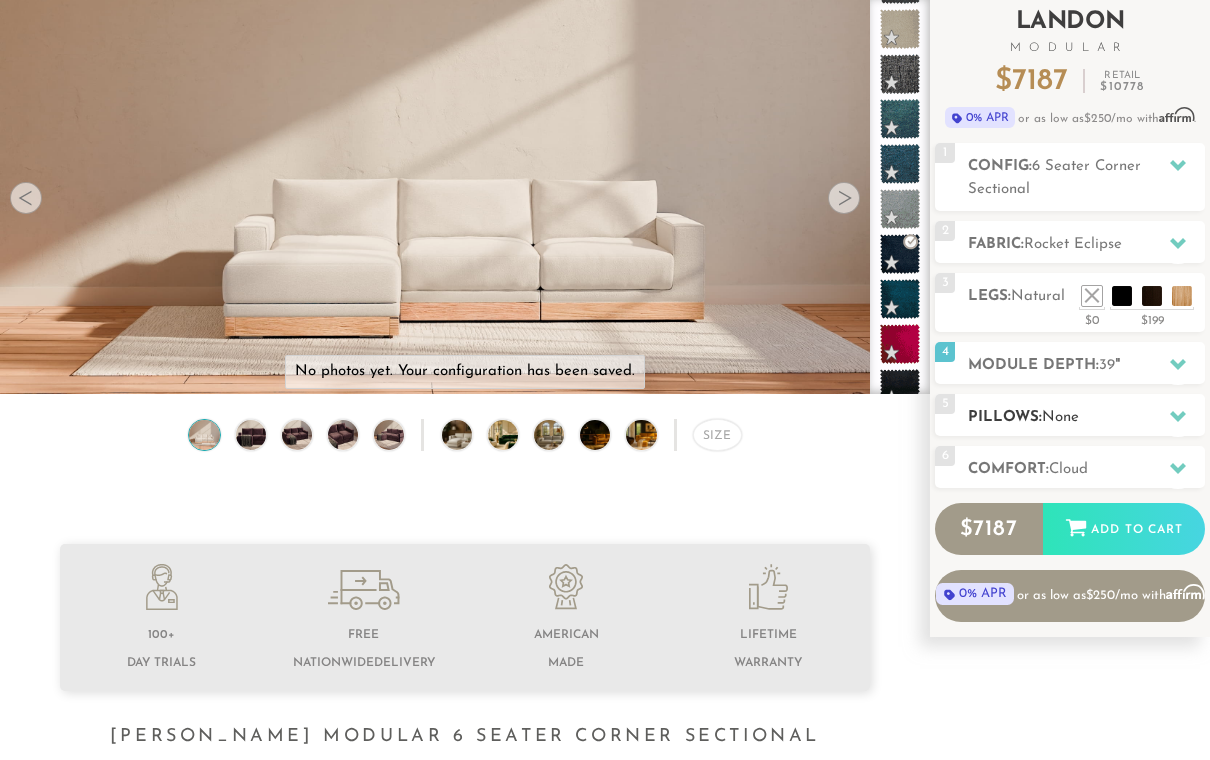 click on "Pillows:  None" at bounding box center (1086, 417) 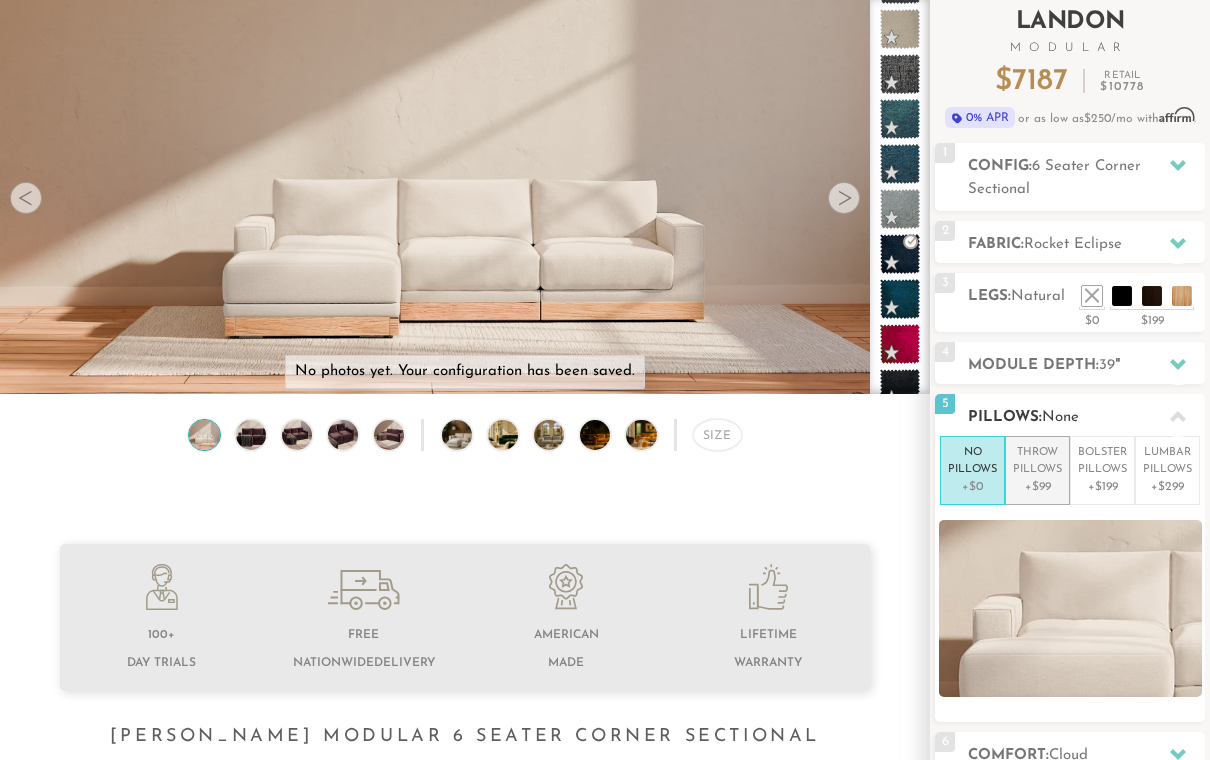 click on "Throw Pillows" at bounding box center [1037, 461] 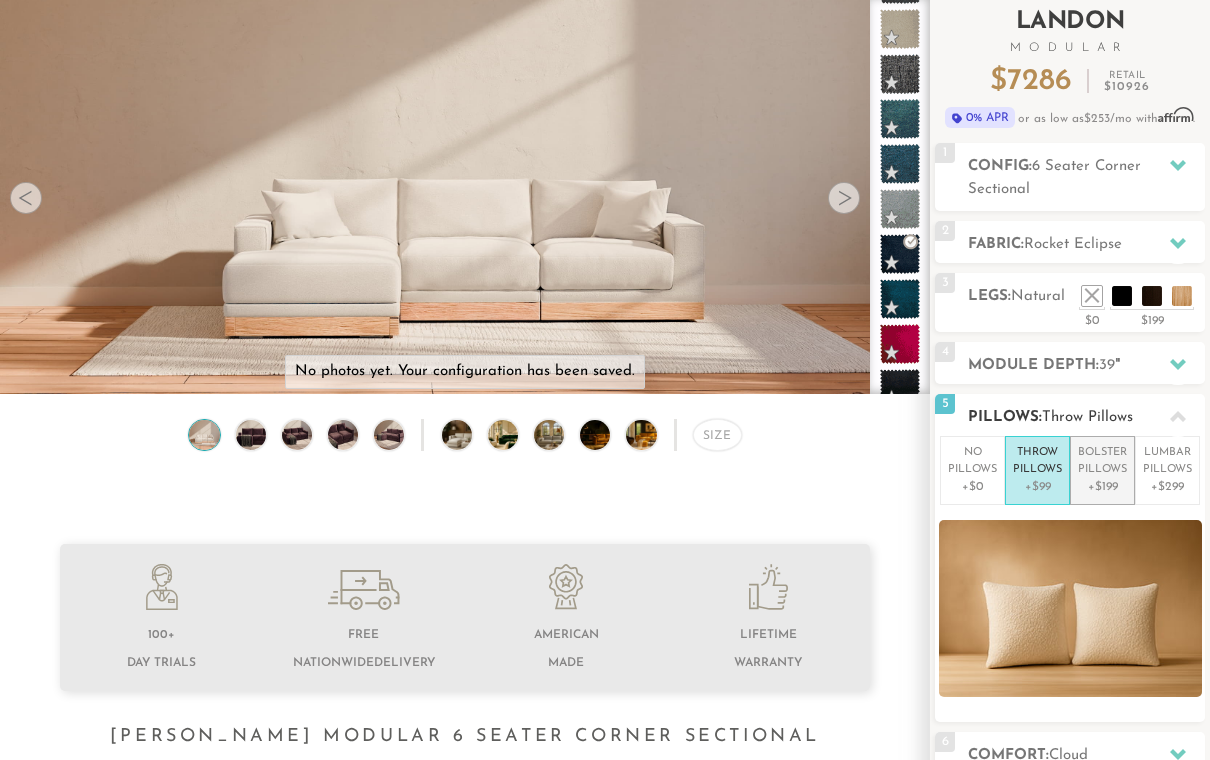 click on "Bolster Pillows" at bounding box center (1102, 461) 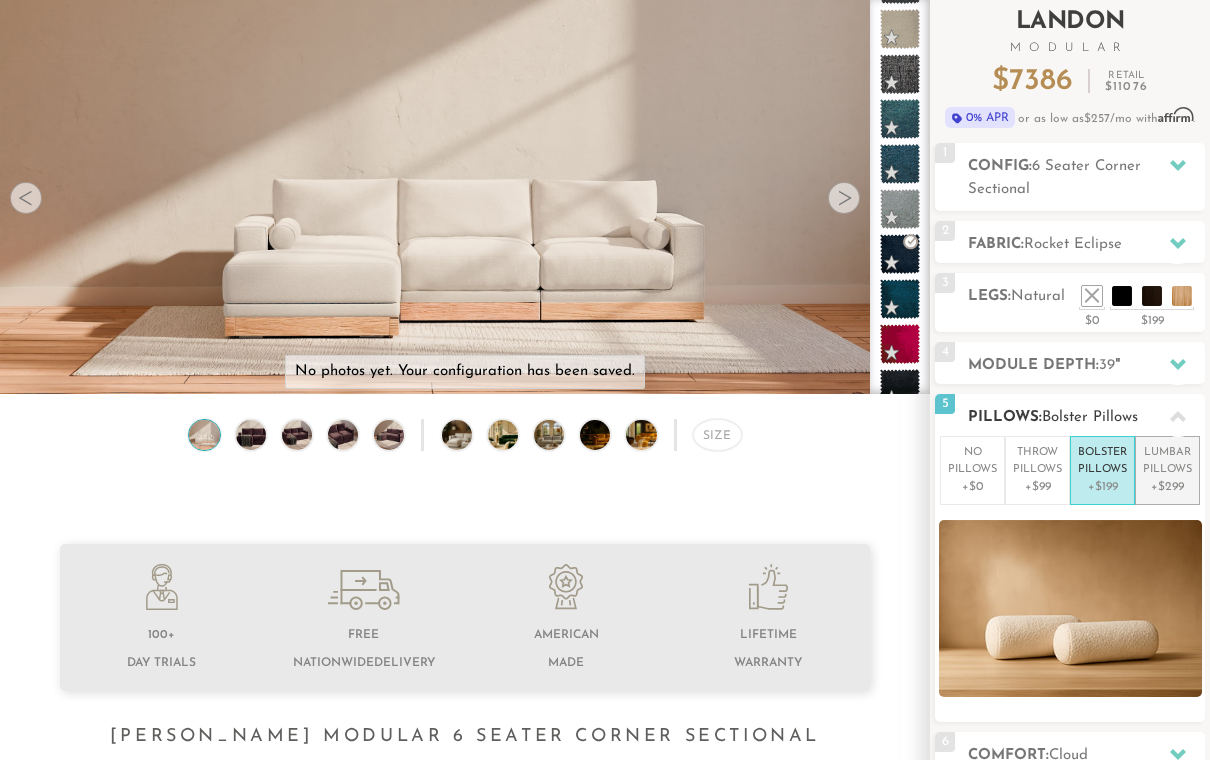 click on "Lumbar Pillows" at bounding box center [1167, 461] 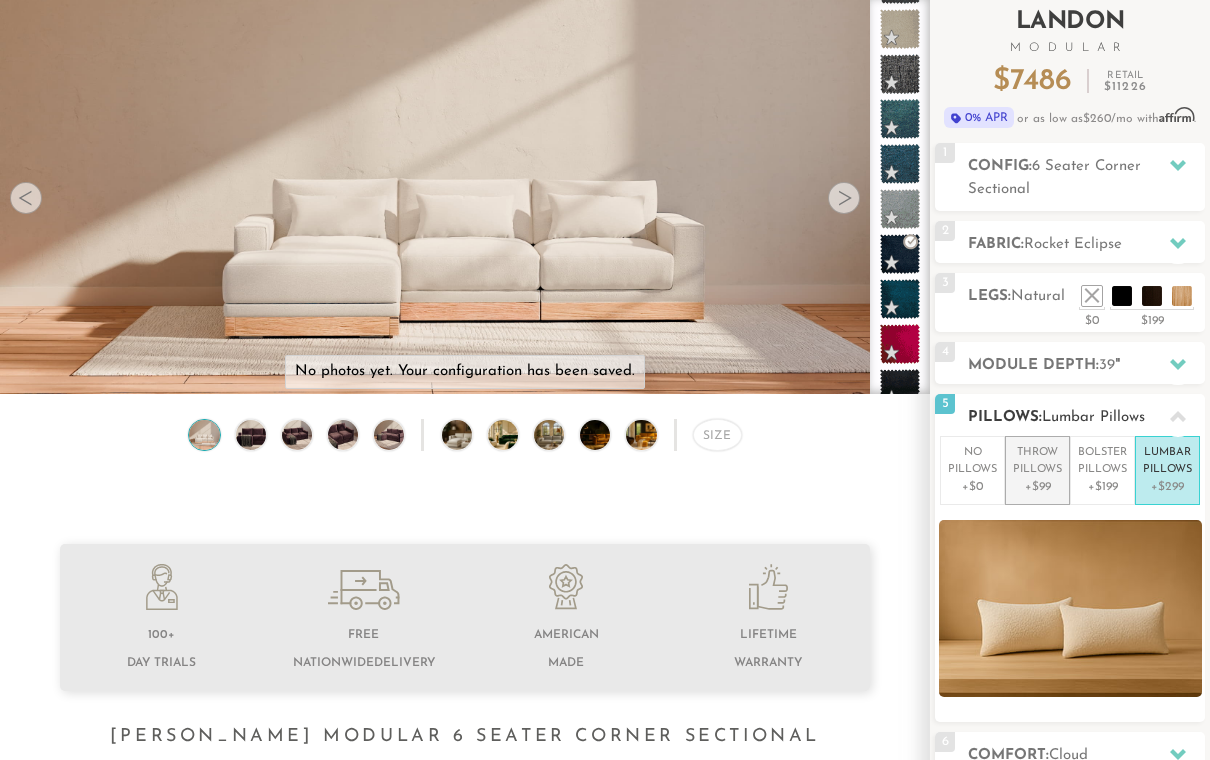 click on "Throw Pillows" at bounding box center (1037, 461) 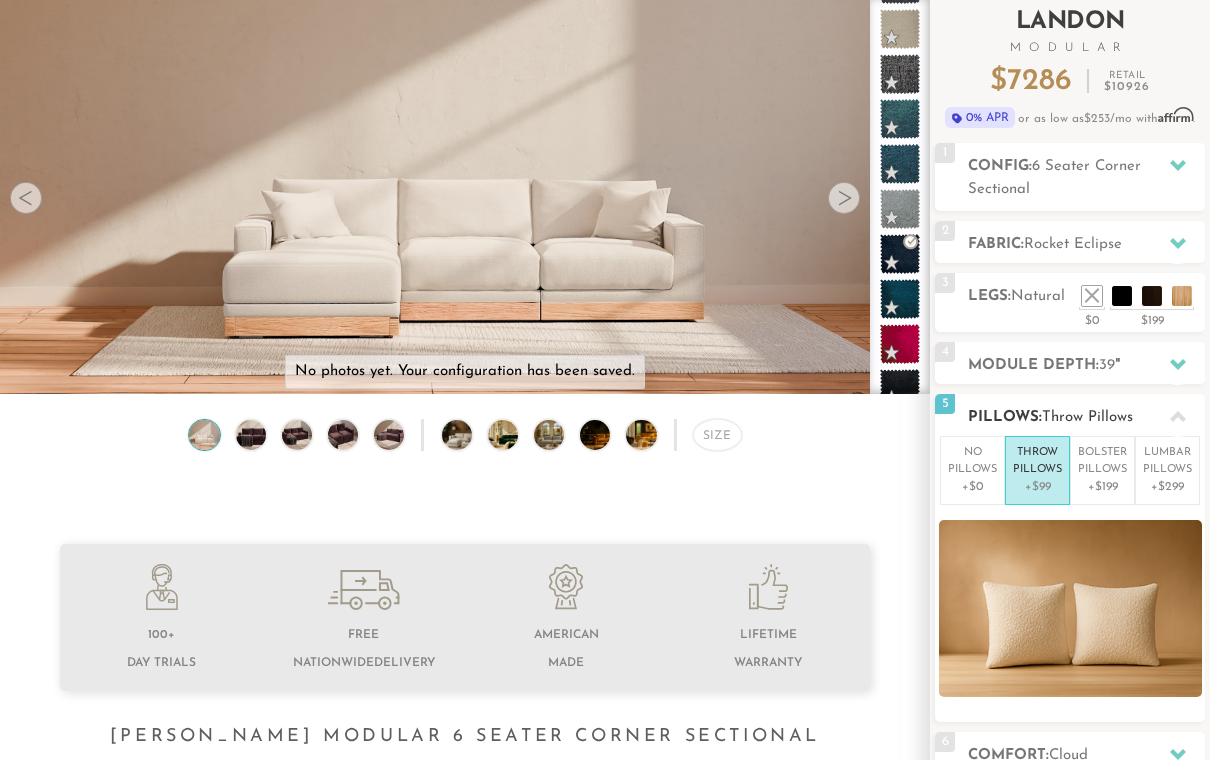 click on "Pillows:  Throw Pillows" at bounding box center (1086, 417) 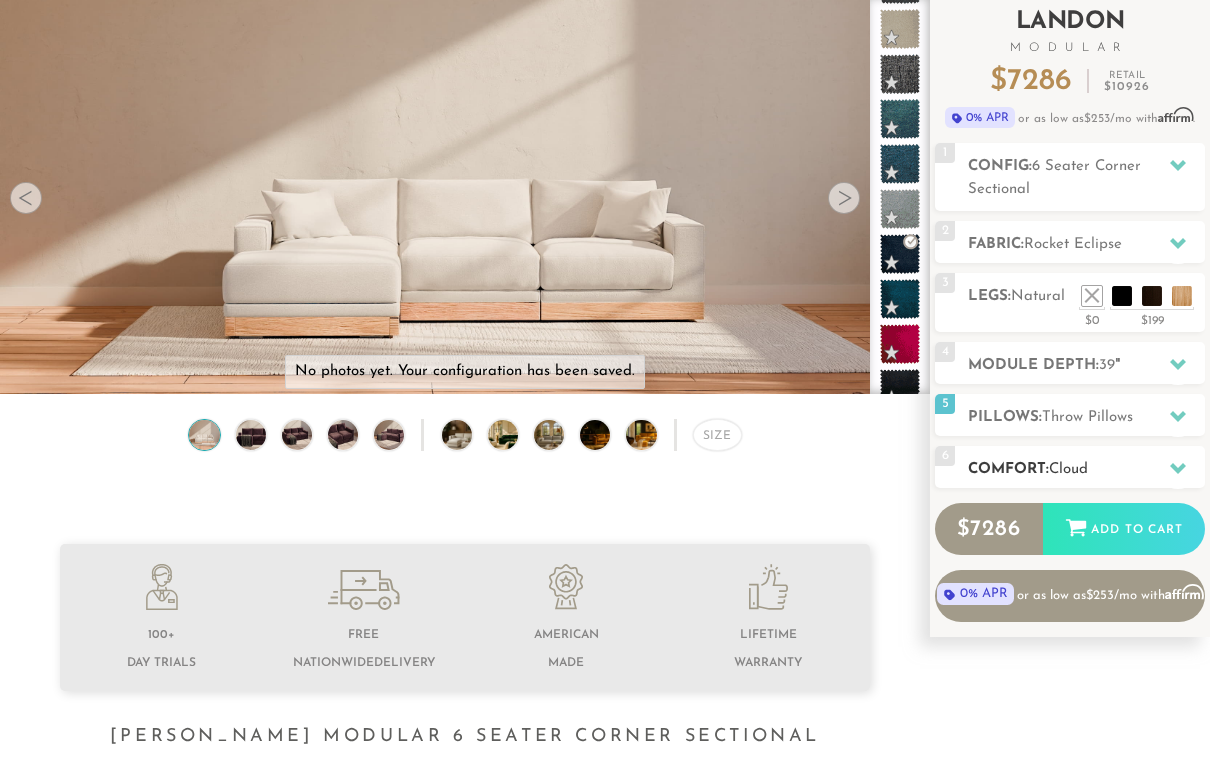 click on "6
Comfort:  the  Cloud
soft" at bounding box center (1070, 467) 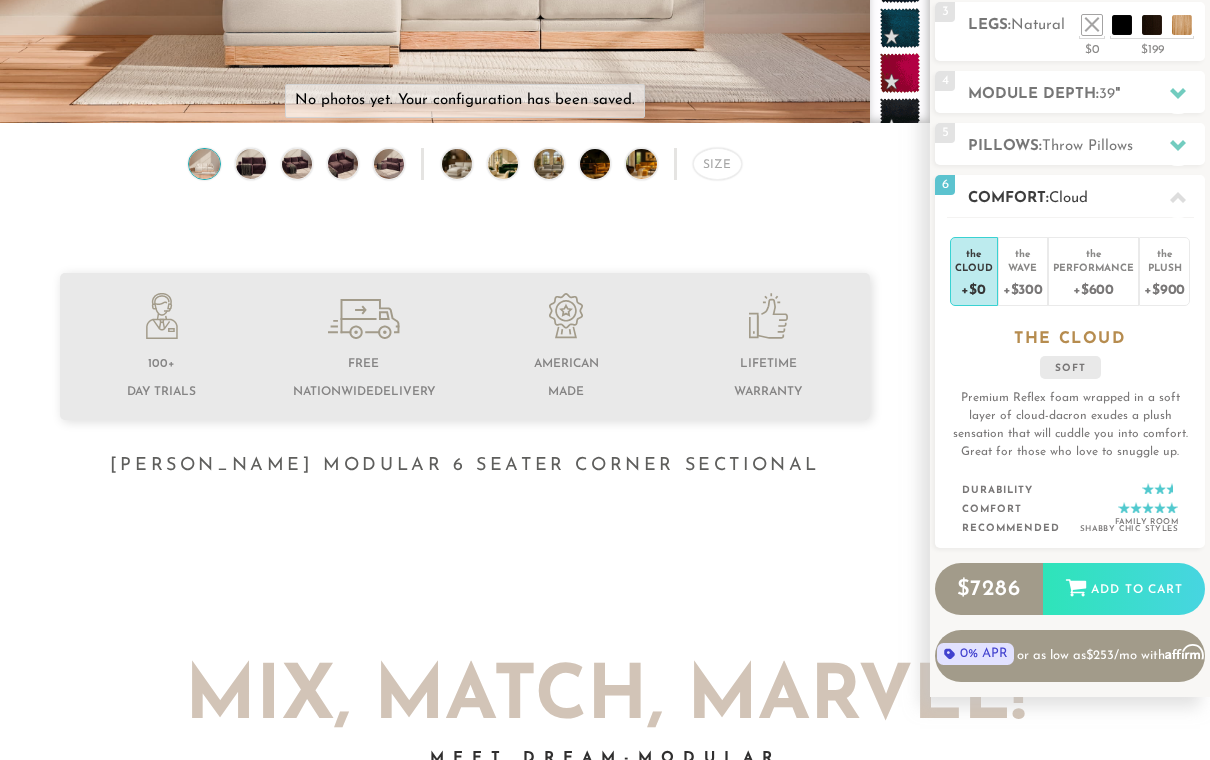 scroll, scrollTop: 400, scrollLeft: 0, axis: vertical 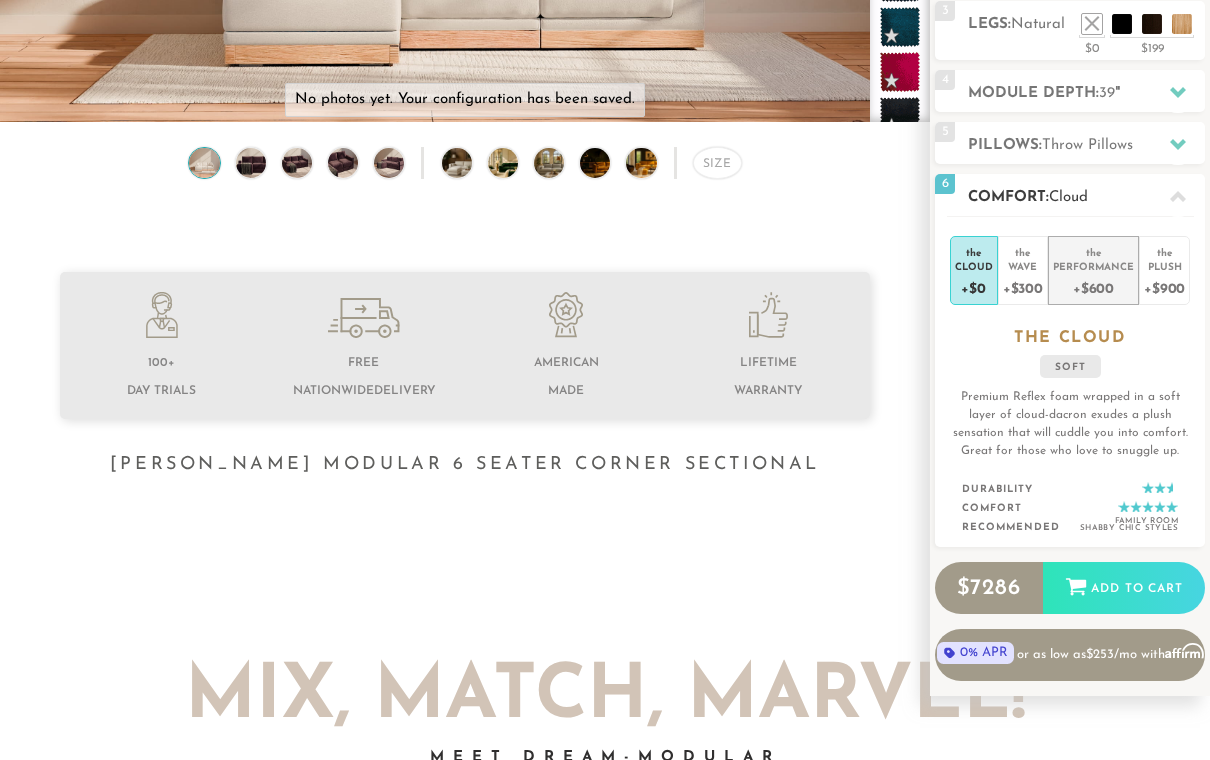 click on "Performance" at bounding box center [1093, 267] 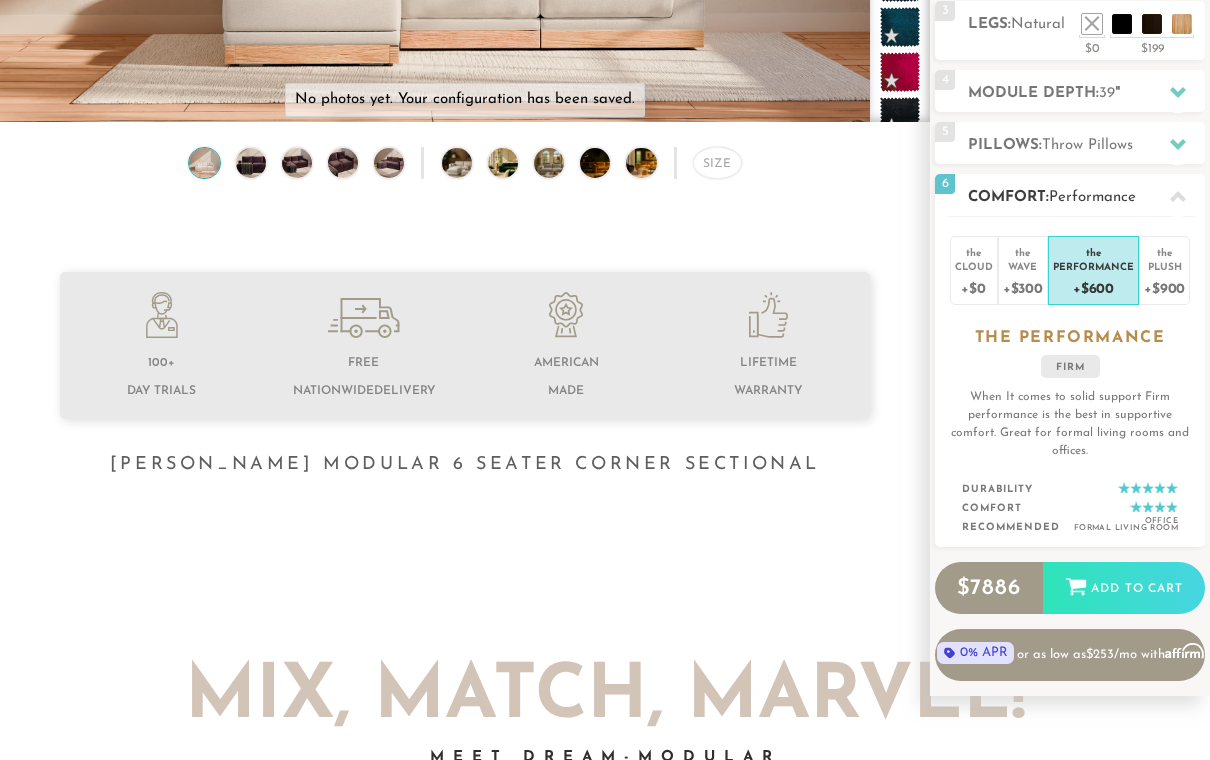 scroll, scrollTop: 401, scrollLeft: 0, axis: vertical 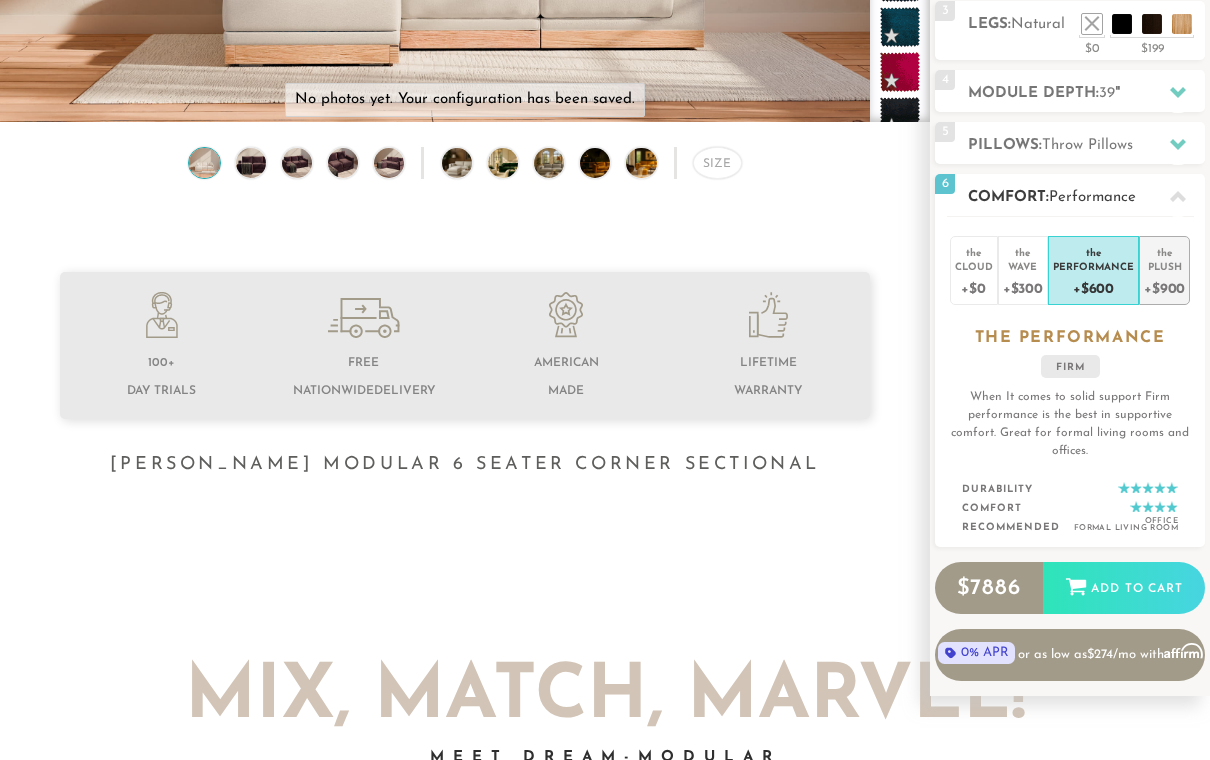 click on "+$900" at bounding box center (1164, 287) 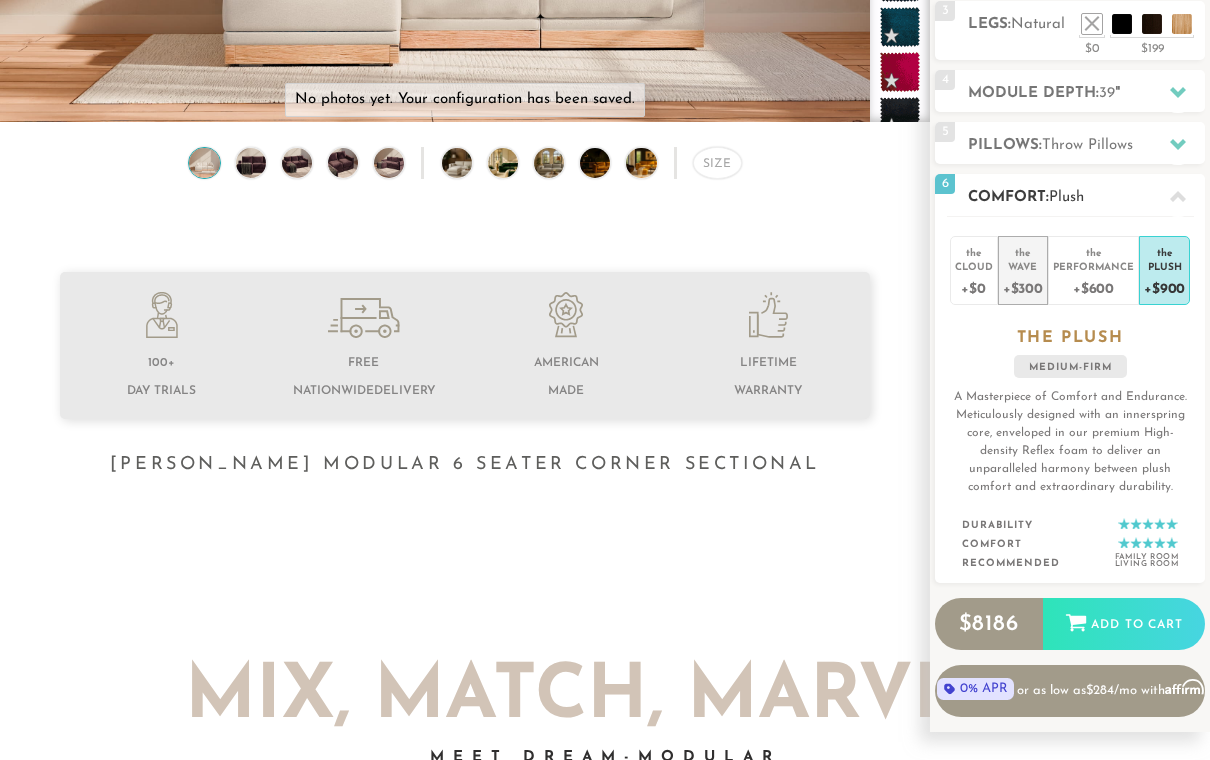 click on "+$300" at bounding box center [1023, 287] 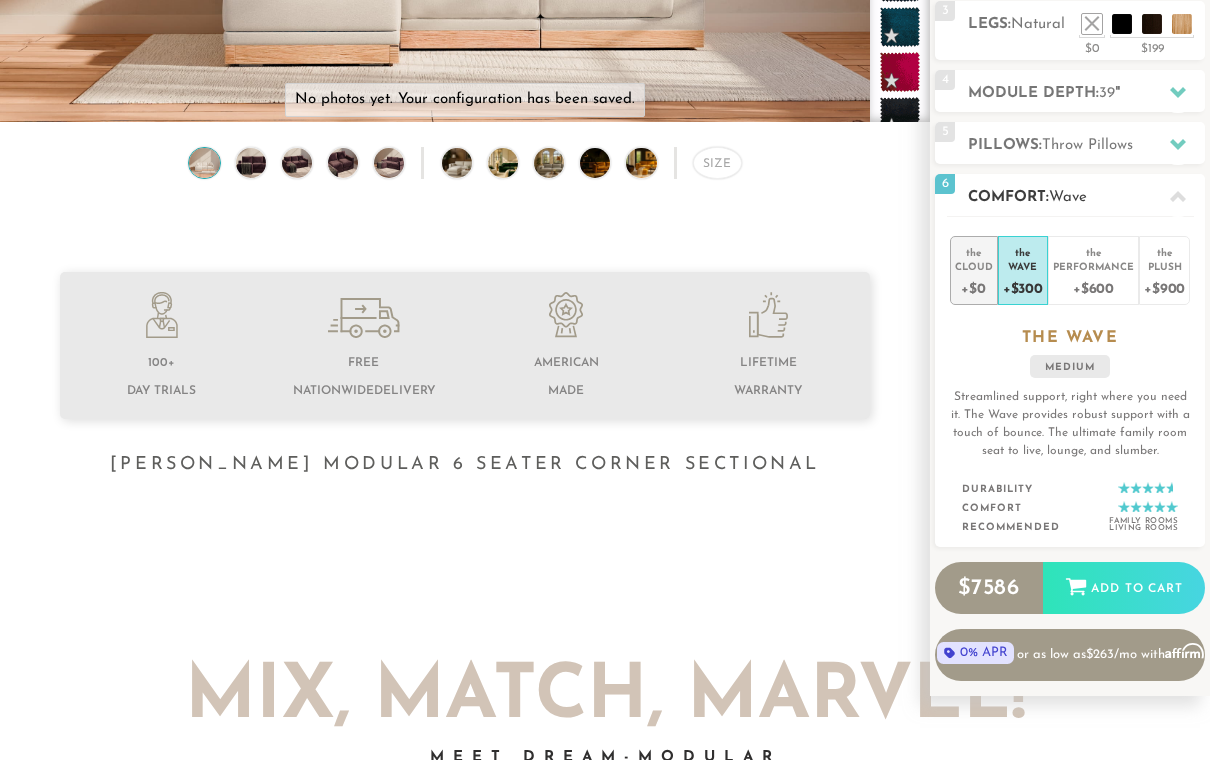 click on "+$0" at bounding box center (974, 287) 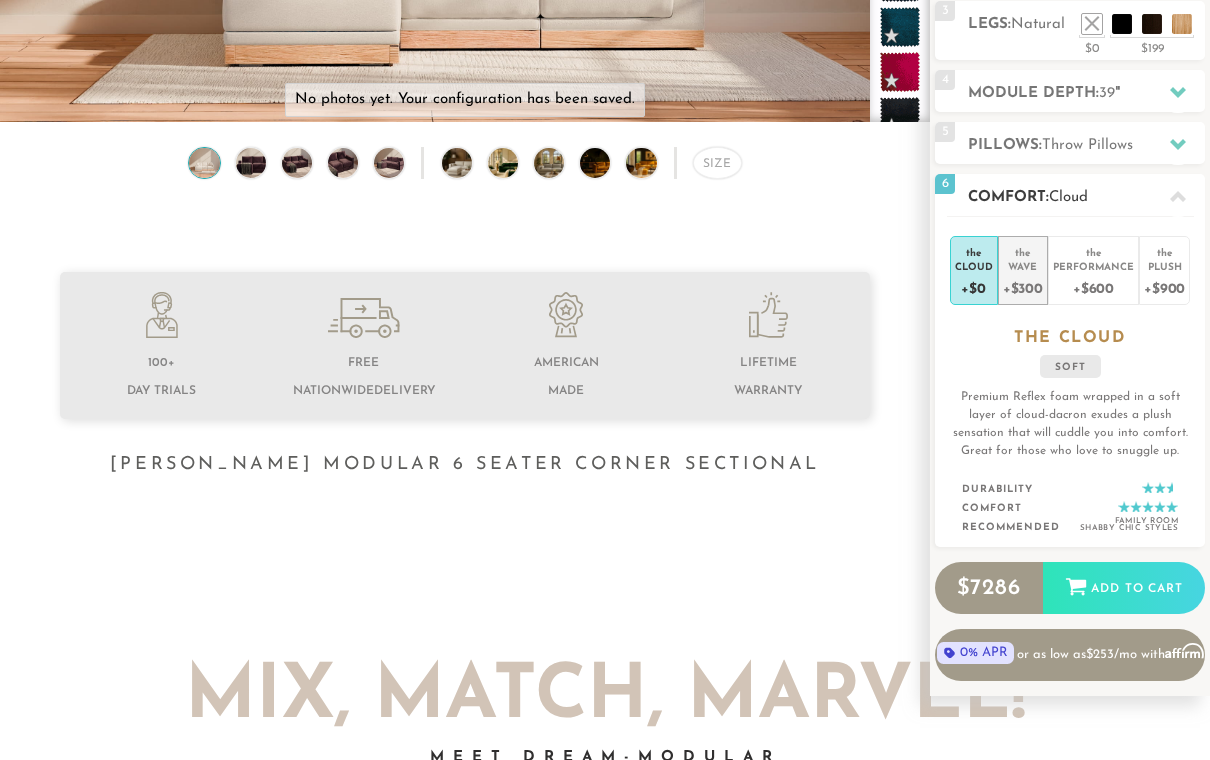 click on "+$300" at bounding box center [1023, 287] 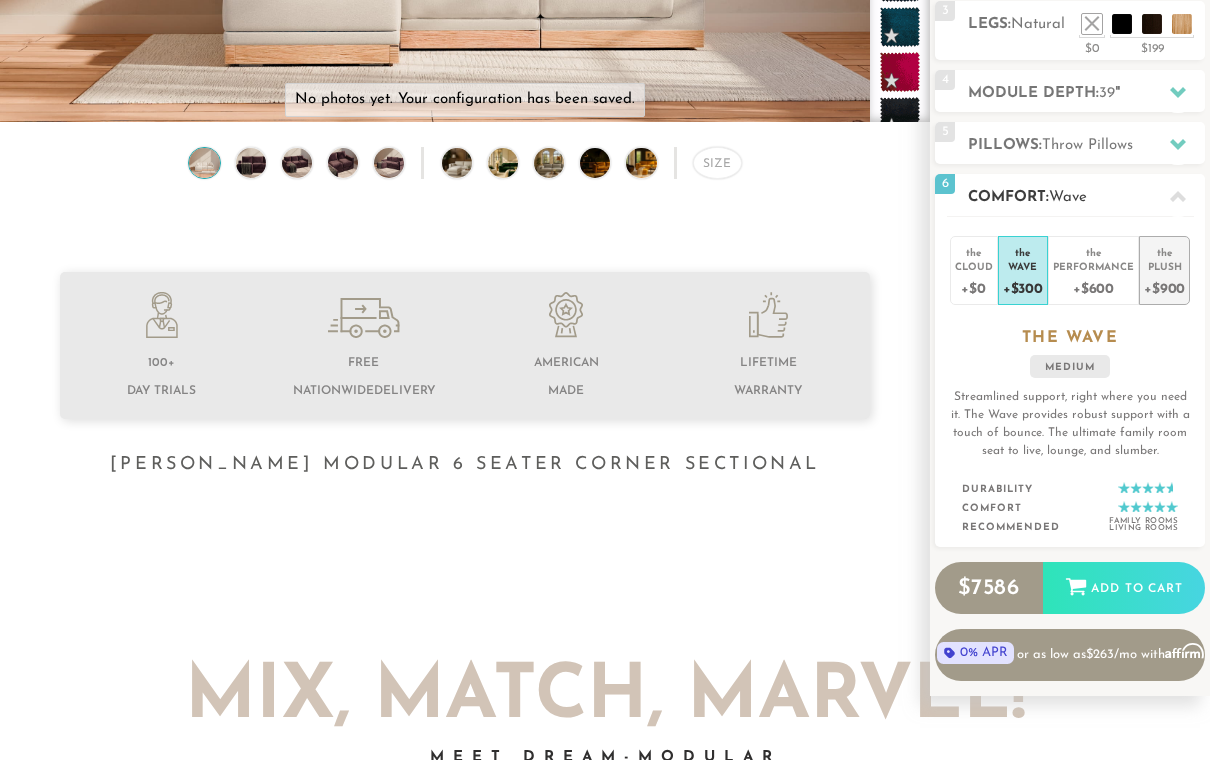 click on "+$900" at bounding box center [1164, 287] 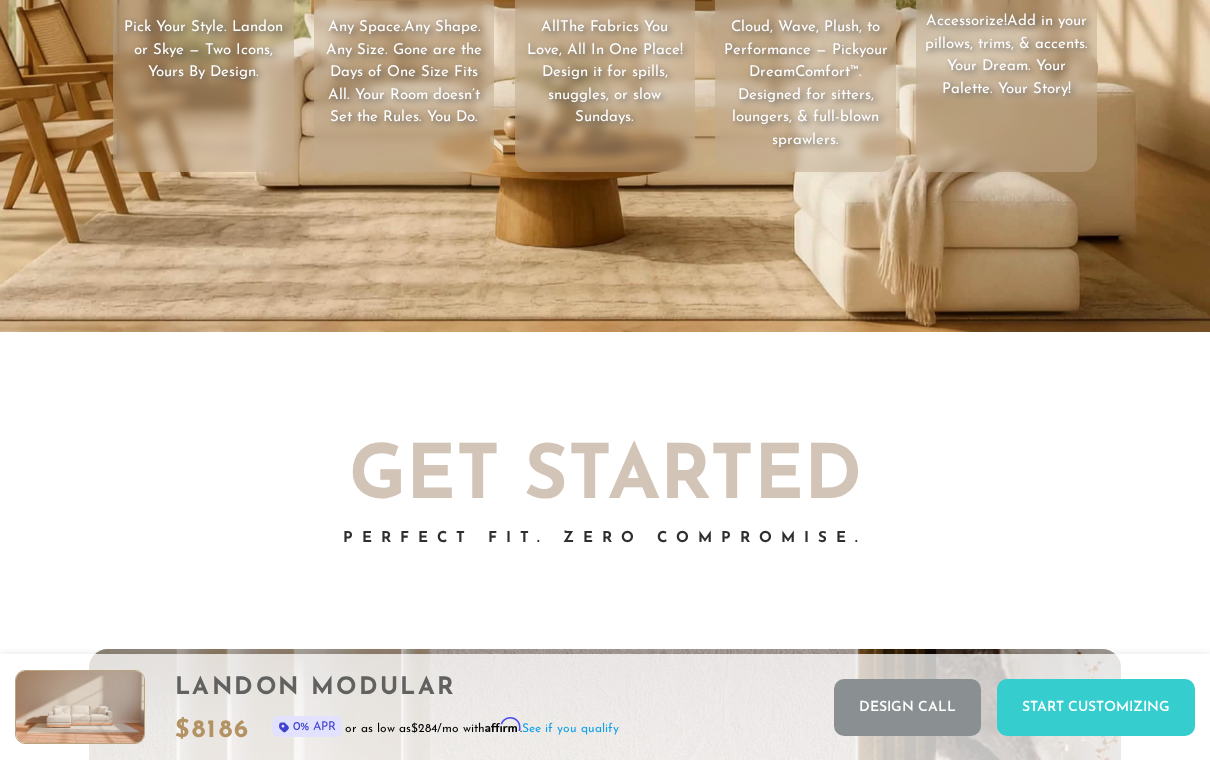scroll, scrollTop: 2928, scrollLeft: 0, axis: vertical 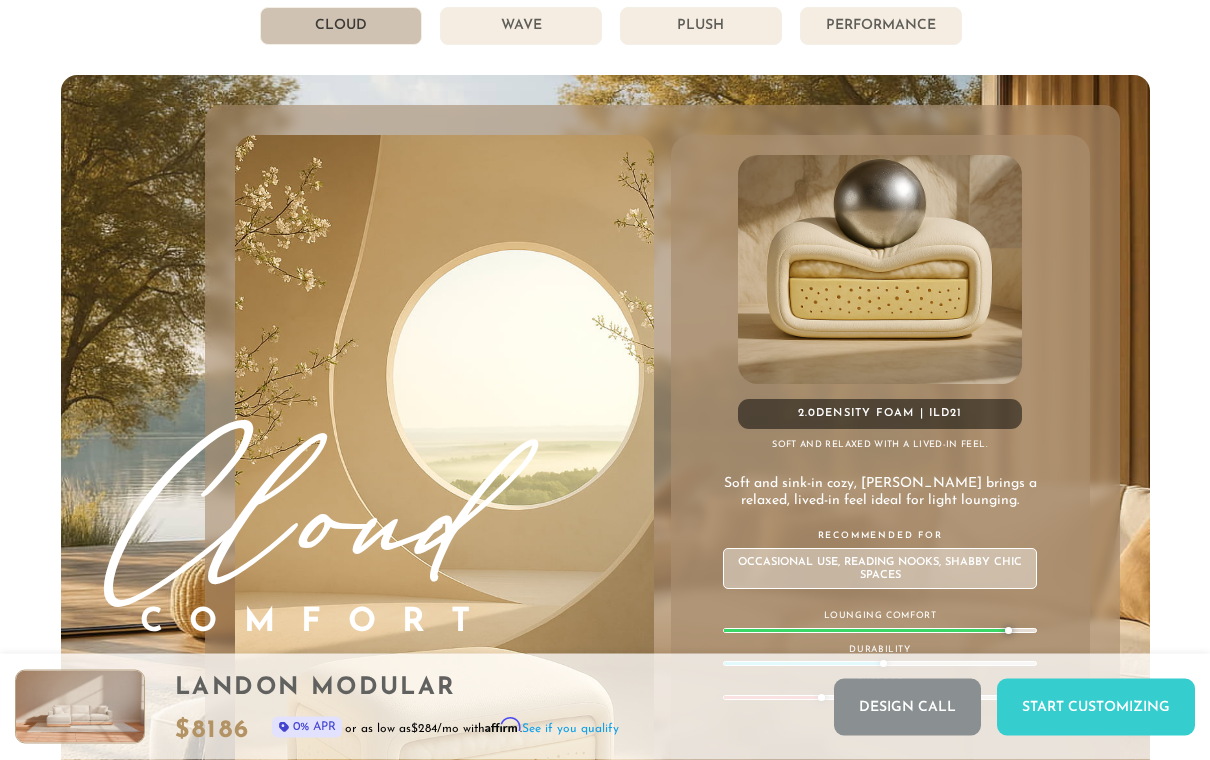 click on "Wave" at bounding box center [521, 27] 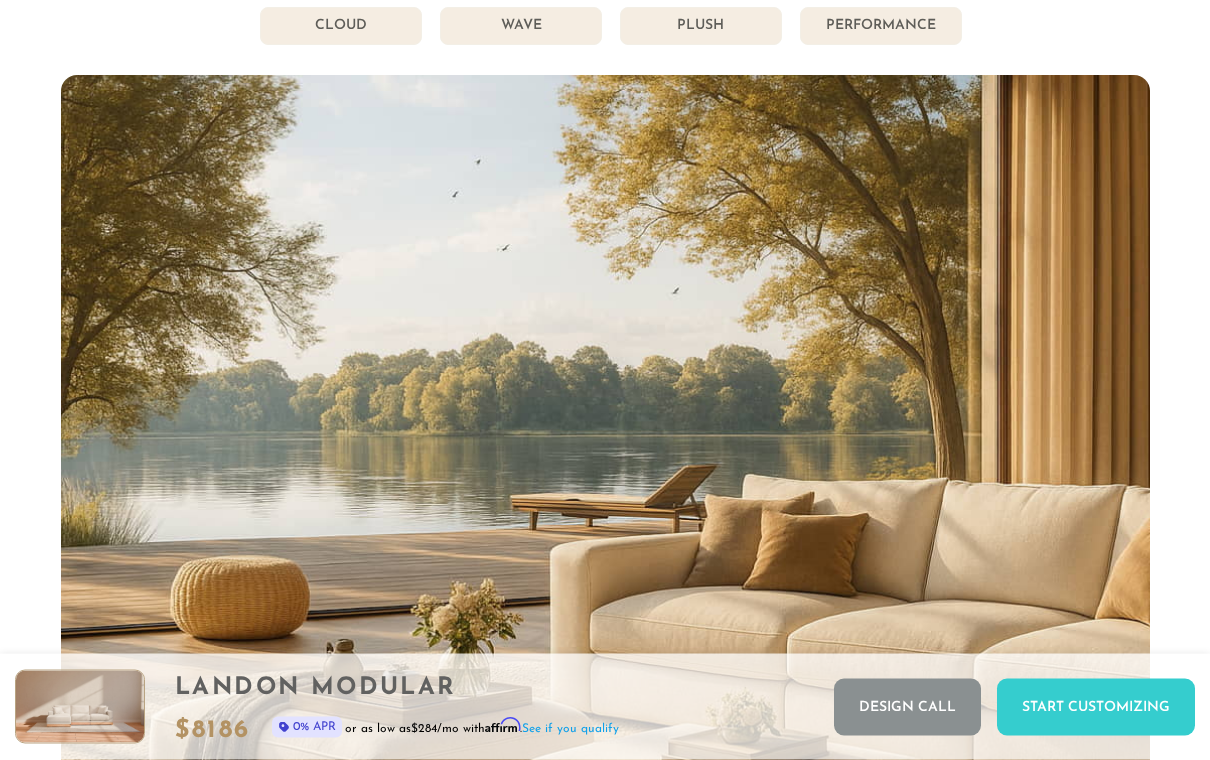scroll, scrollTop: 10150, scrollLeft: 0, axis: vertical 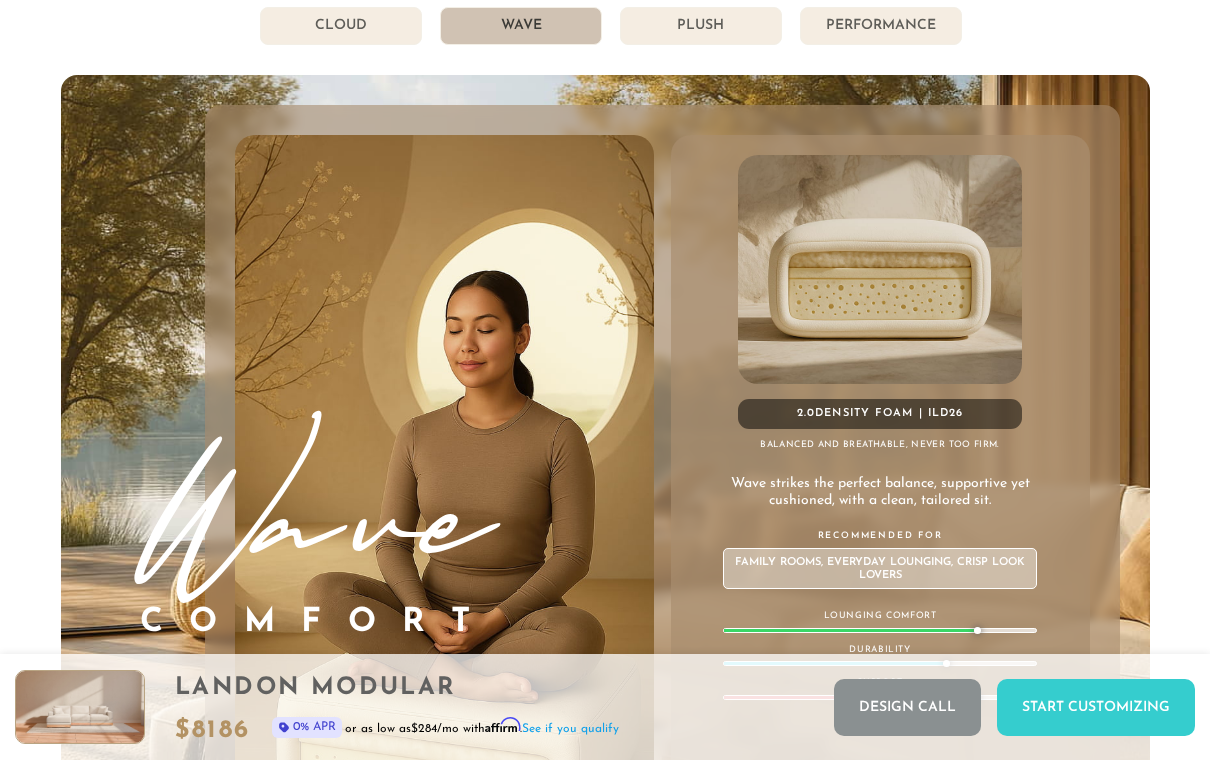 click on "Plush" at bounding box center (701, 26) 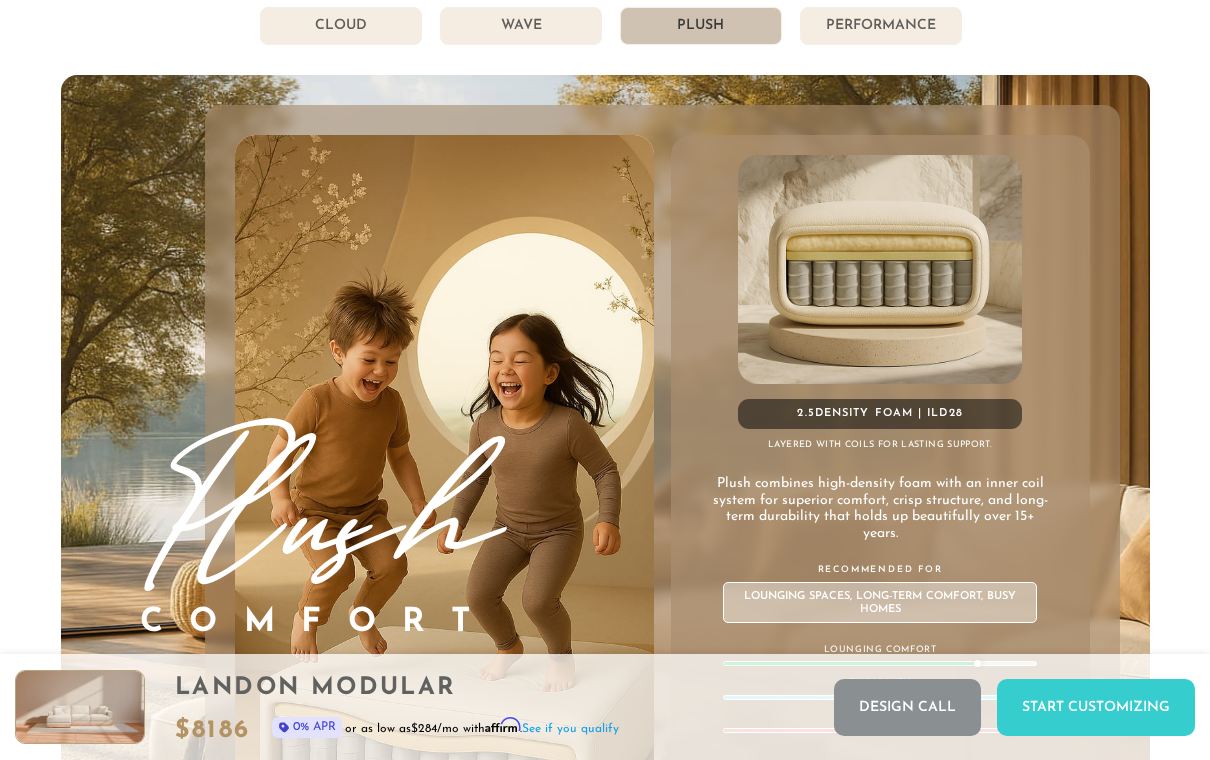 click on "Performance" at bounding box center [881, 26] 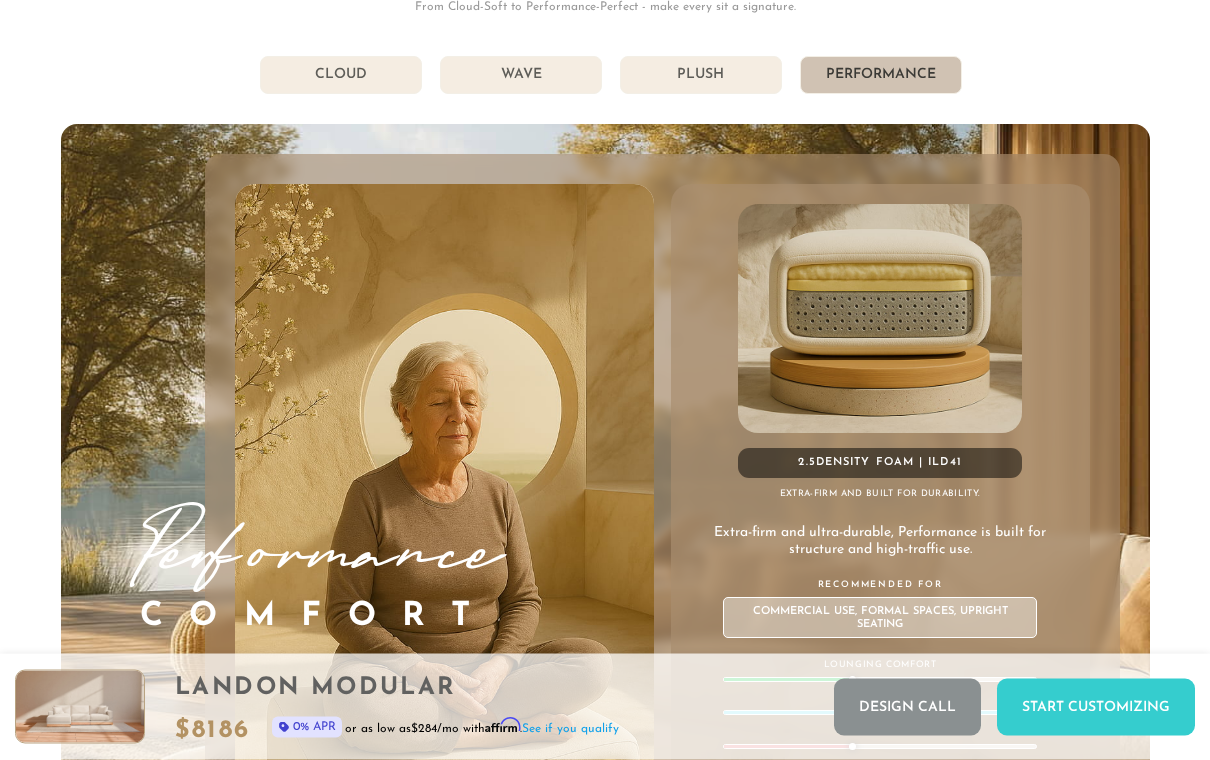 click on "Plush" at bounding box center (701, 76) 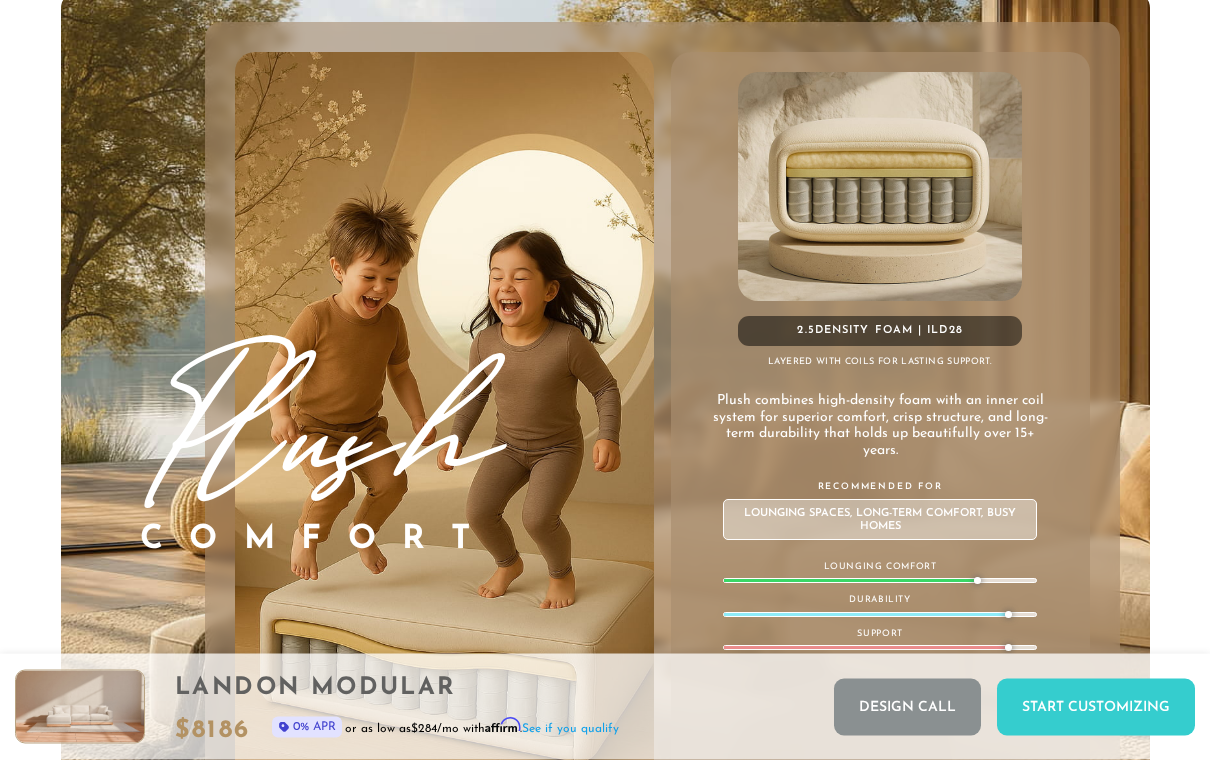 scroll, scrollTop: 10242, scrollLeft: 0, axis: vertical 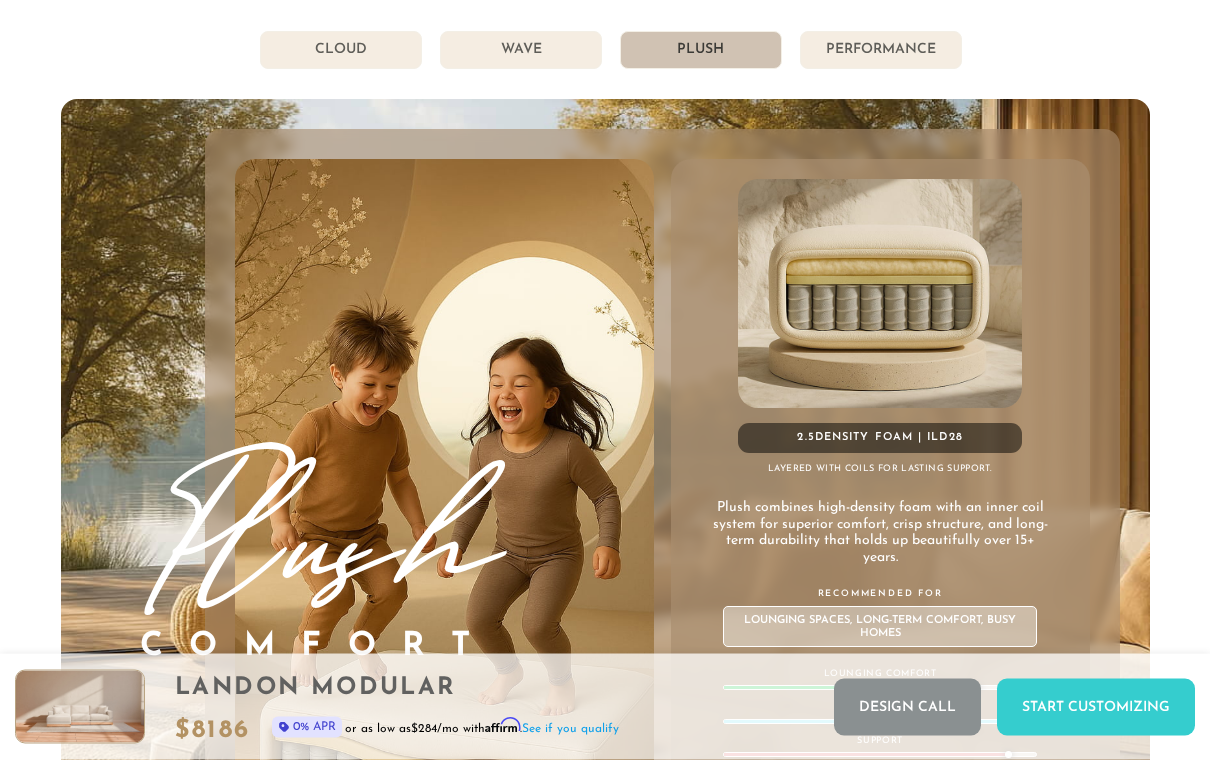 click on "Wave" at bounding box center [521, 51] 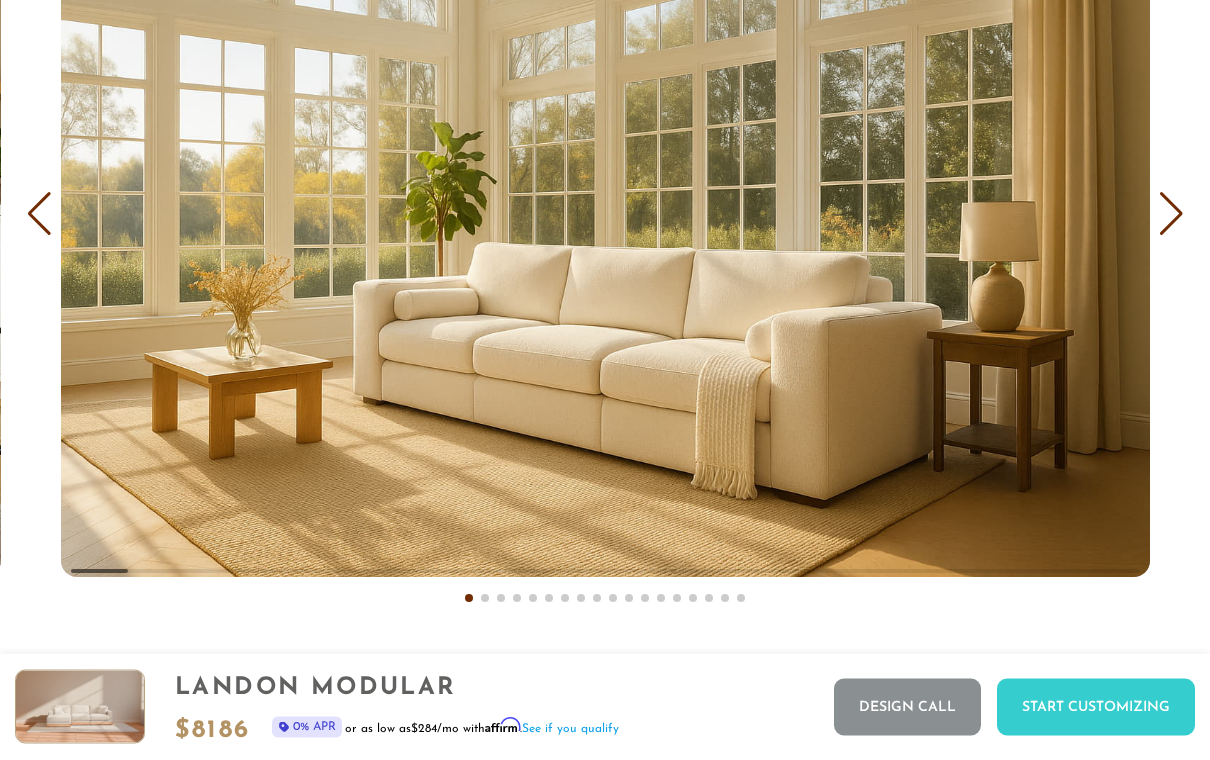 scroll, scrollTop: 11534, scrollLeft: 0, axis: vertical 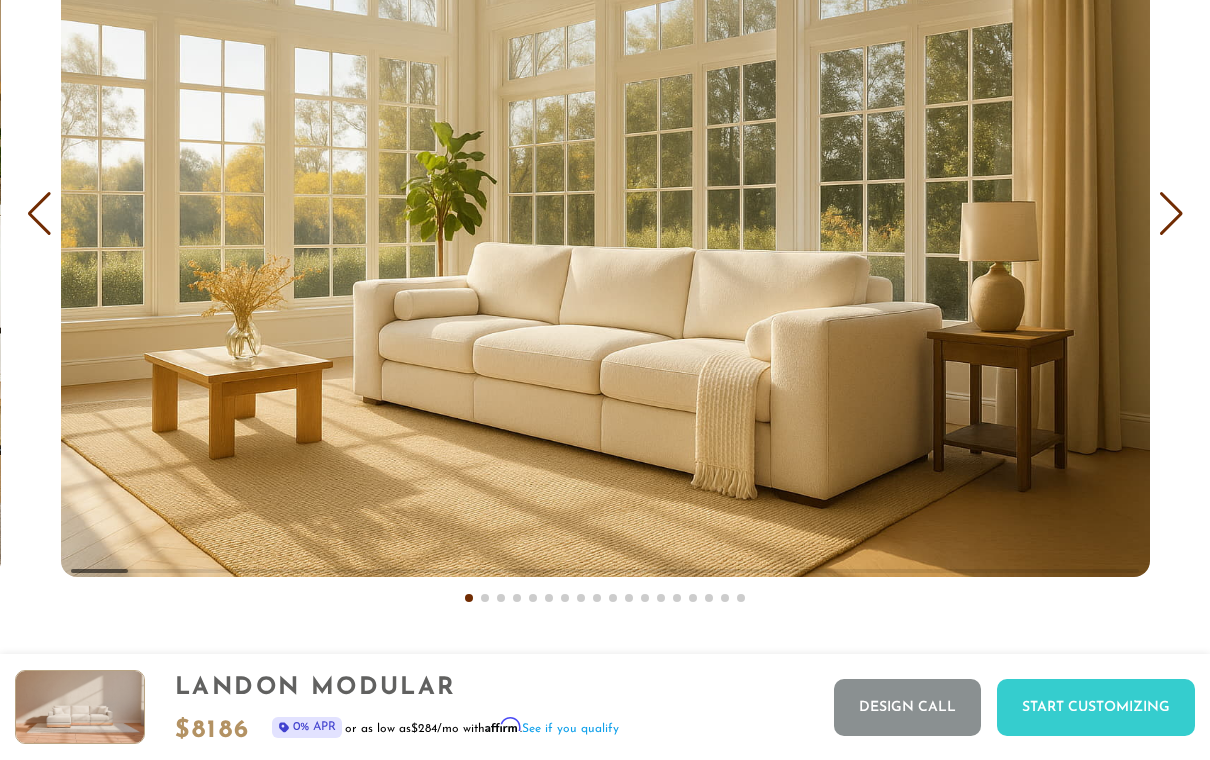 click at bounding box center [1171, 214] 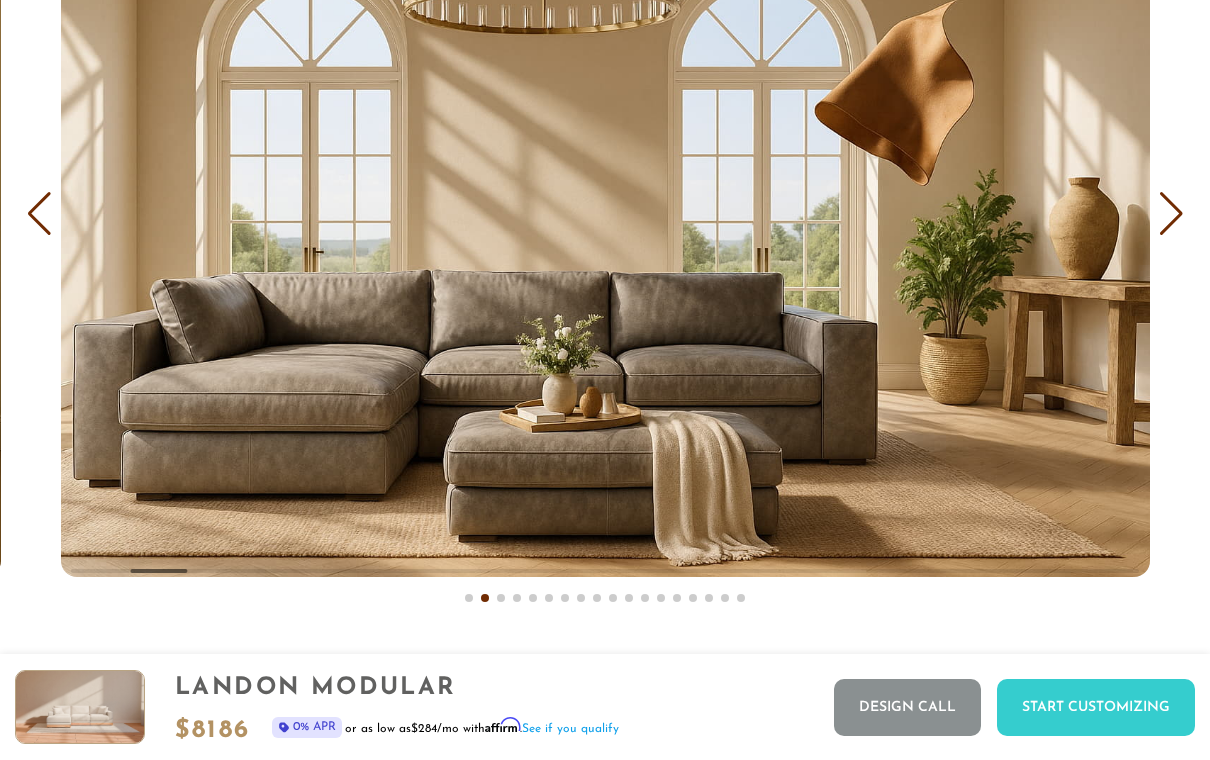 click at bounding box center (1171, 214) 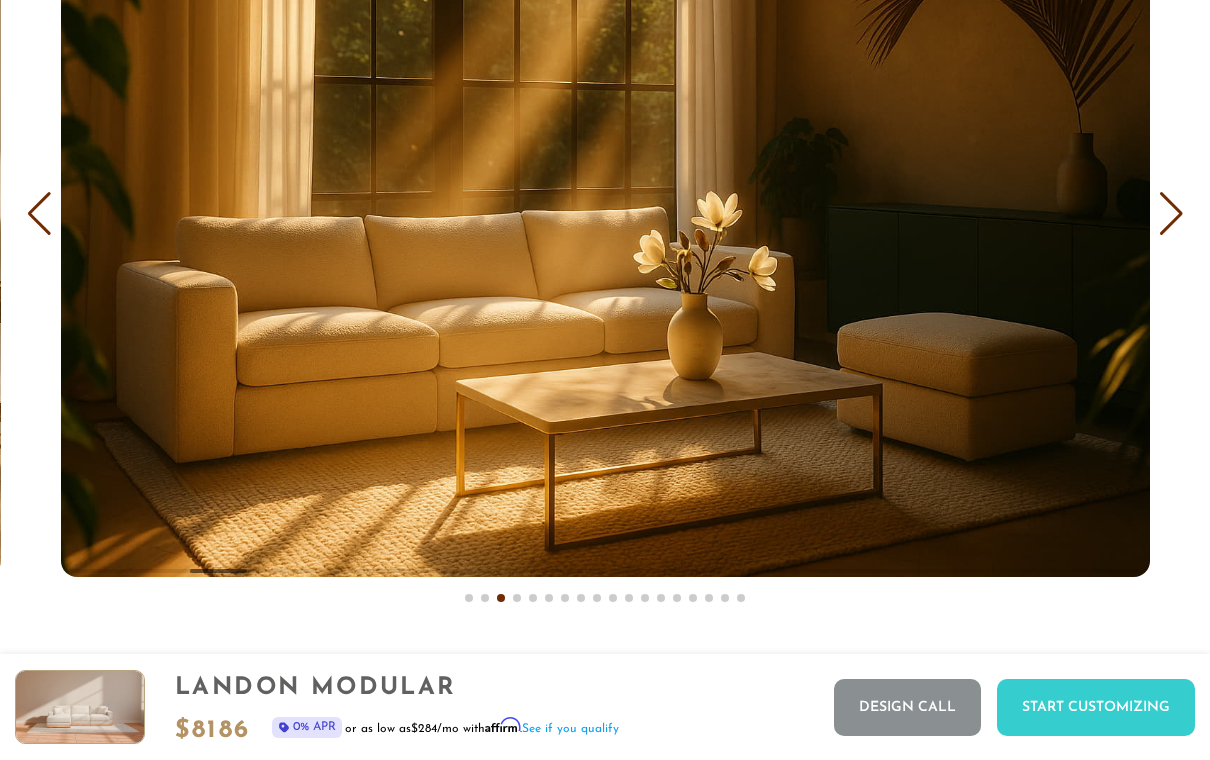 click at bounding box center (1171, 214) 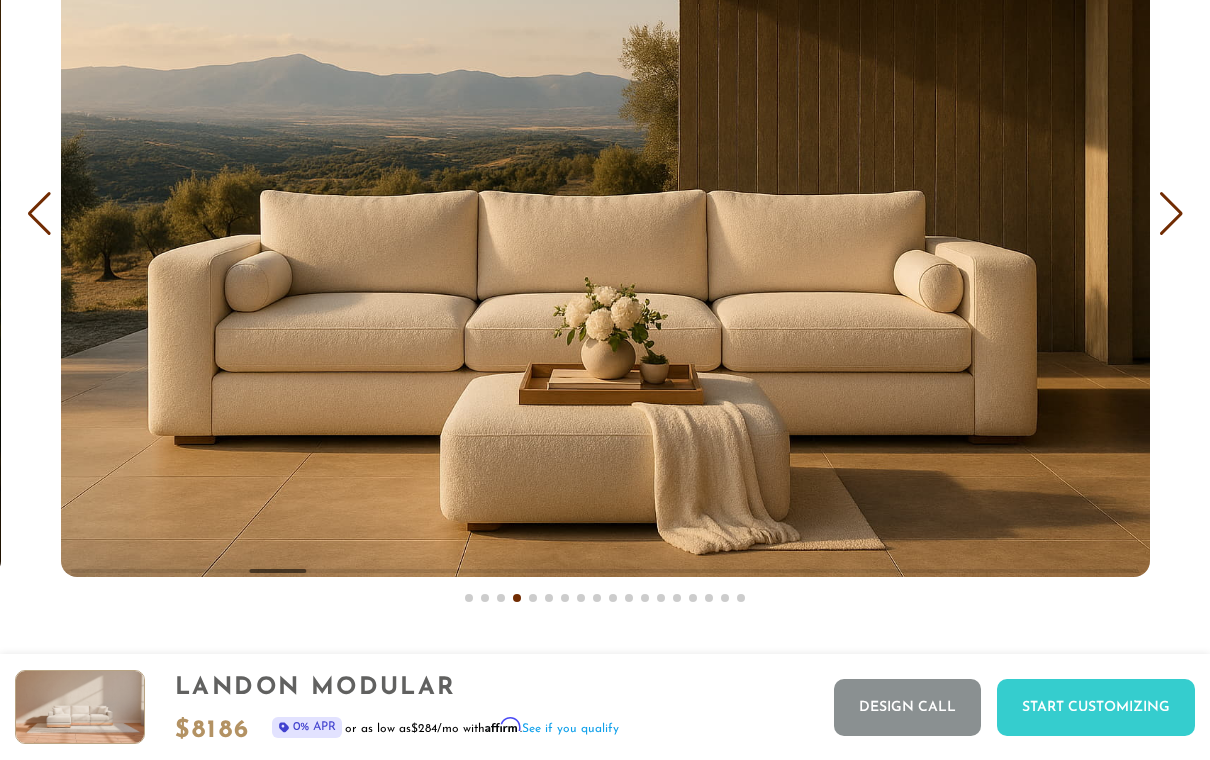 click at bounding box center (1171, 214) 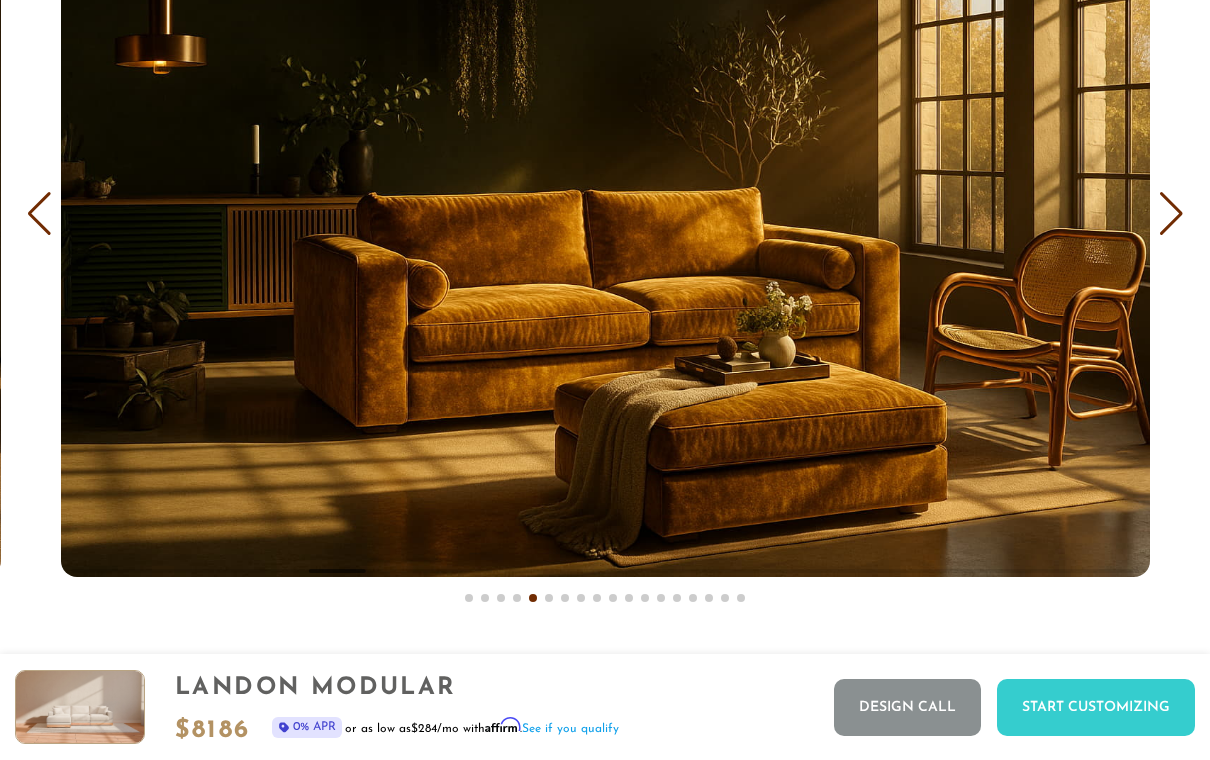 click at bounding box center (1171, 214) 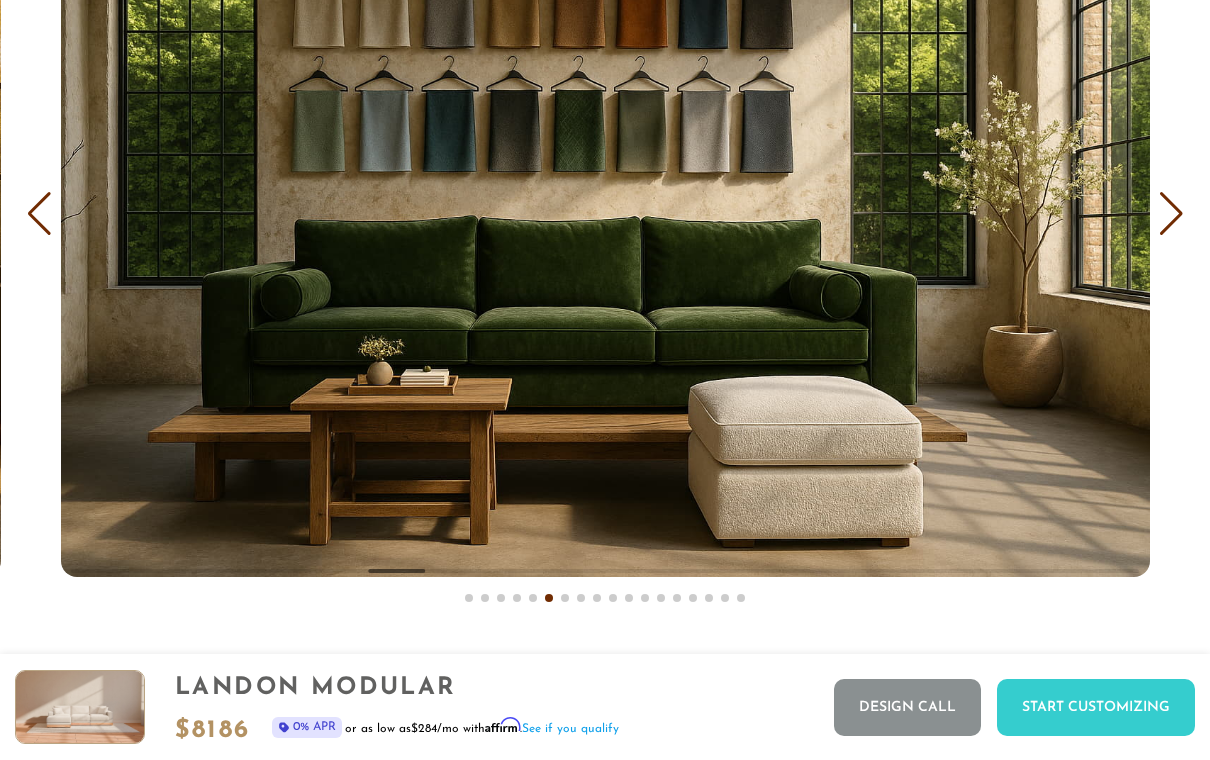 click at bounding box center (1171, 214) 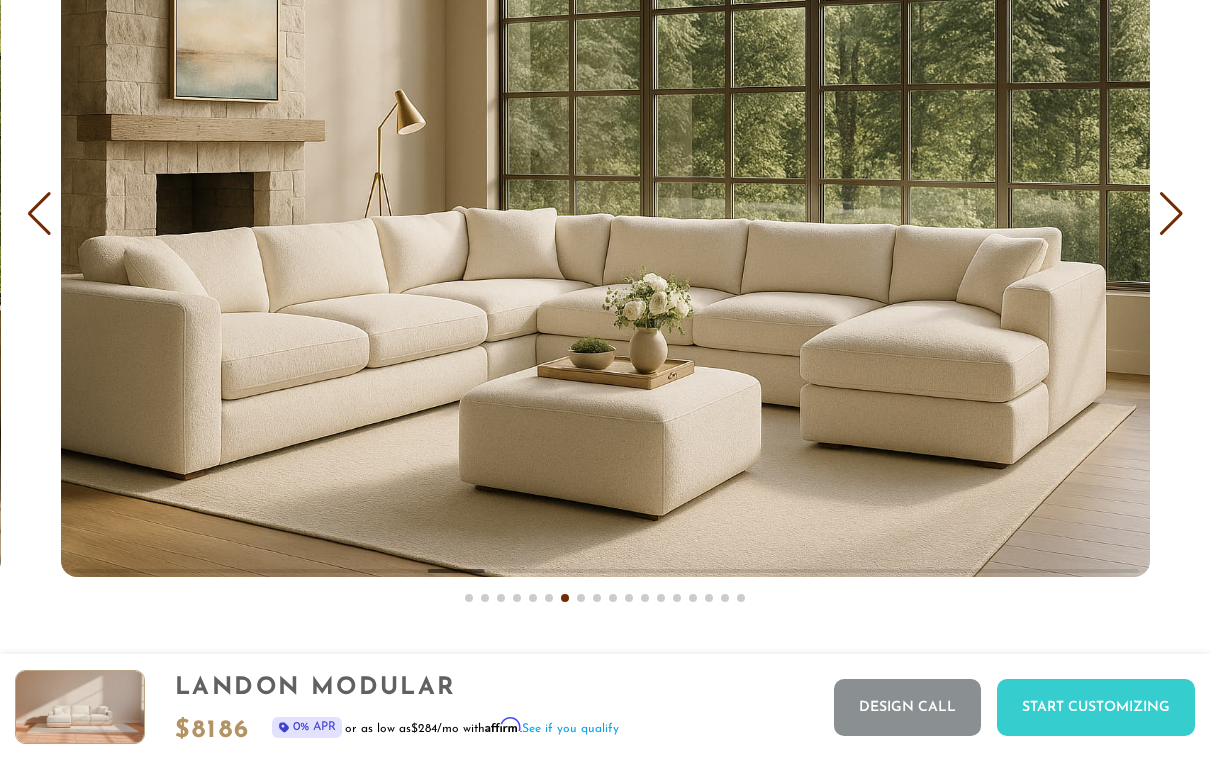 click at bounding box center (1171, 214) 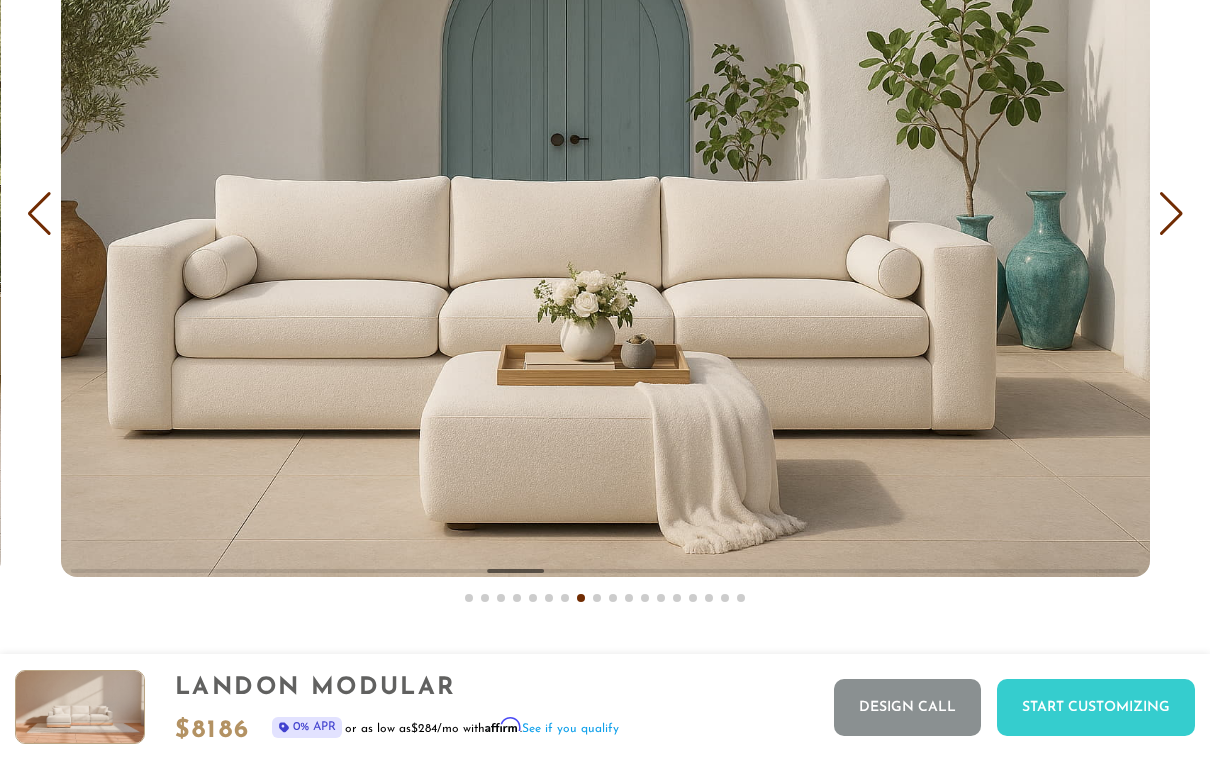 click at bounding box center (1171, 214) 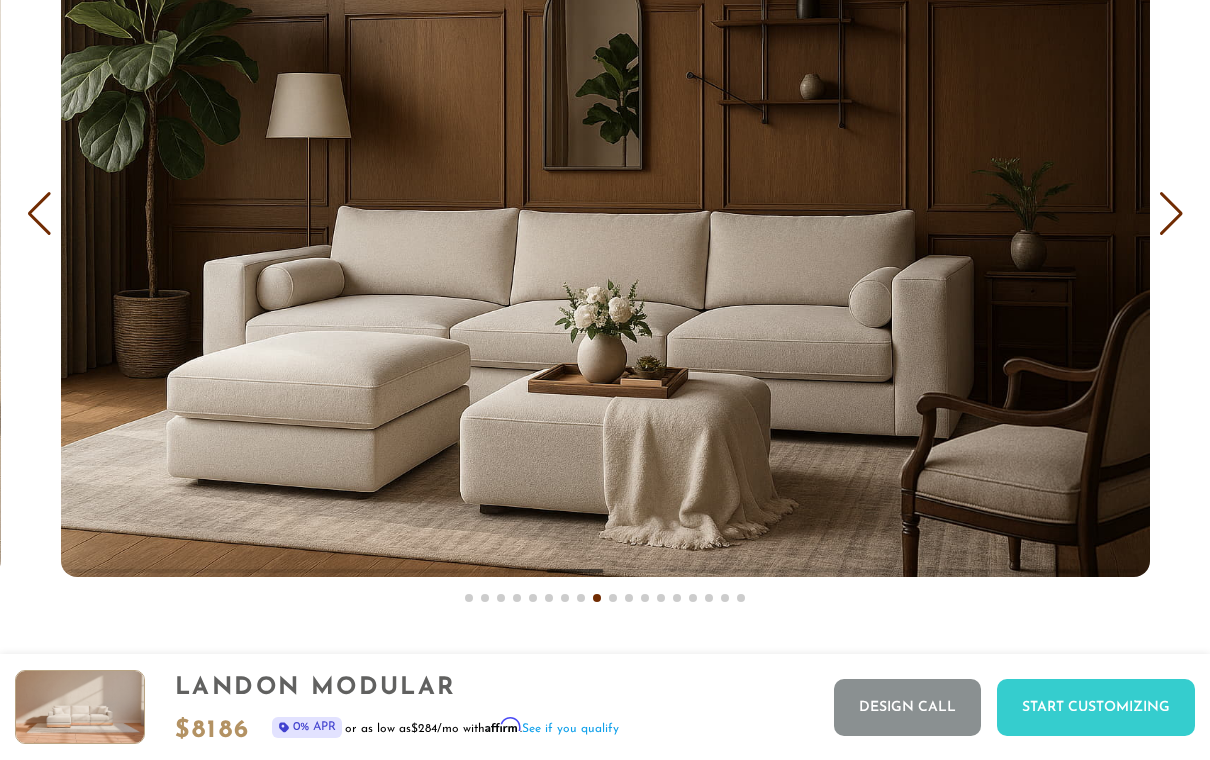 click at bounding box center [1171, 214] 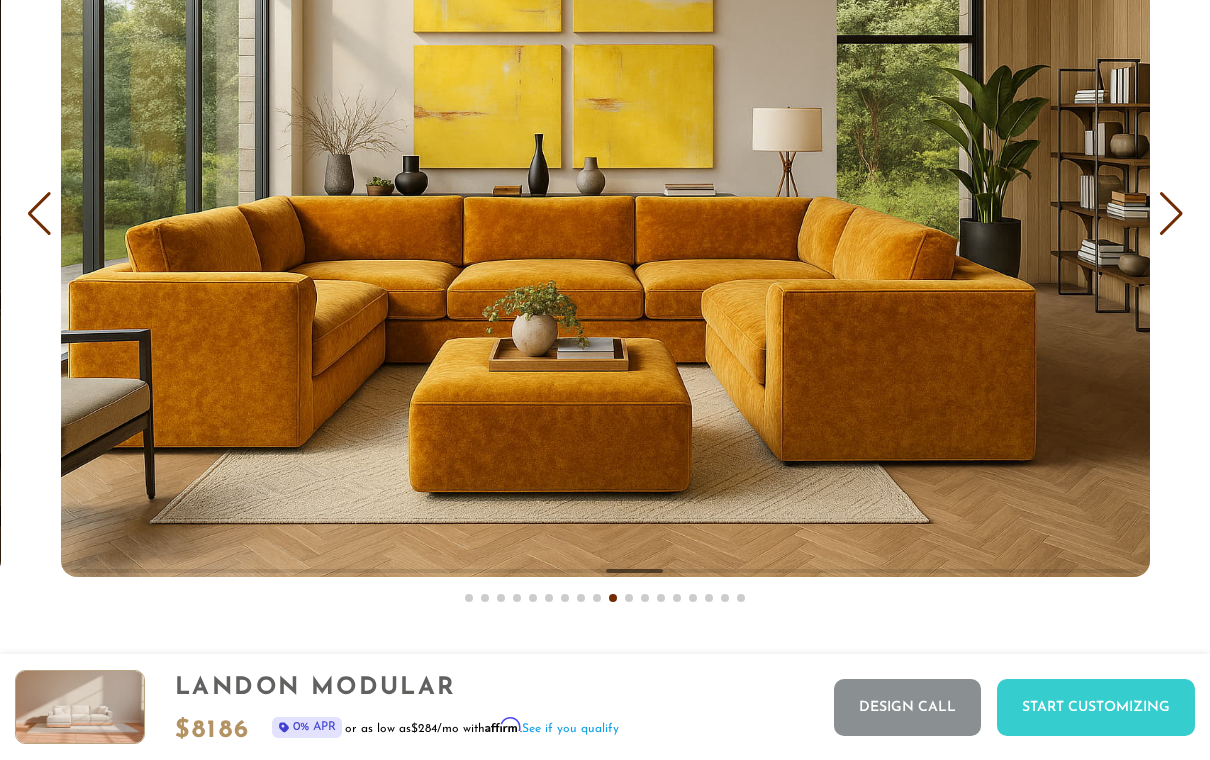 click at bounding box center (1171, 214) 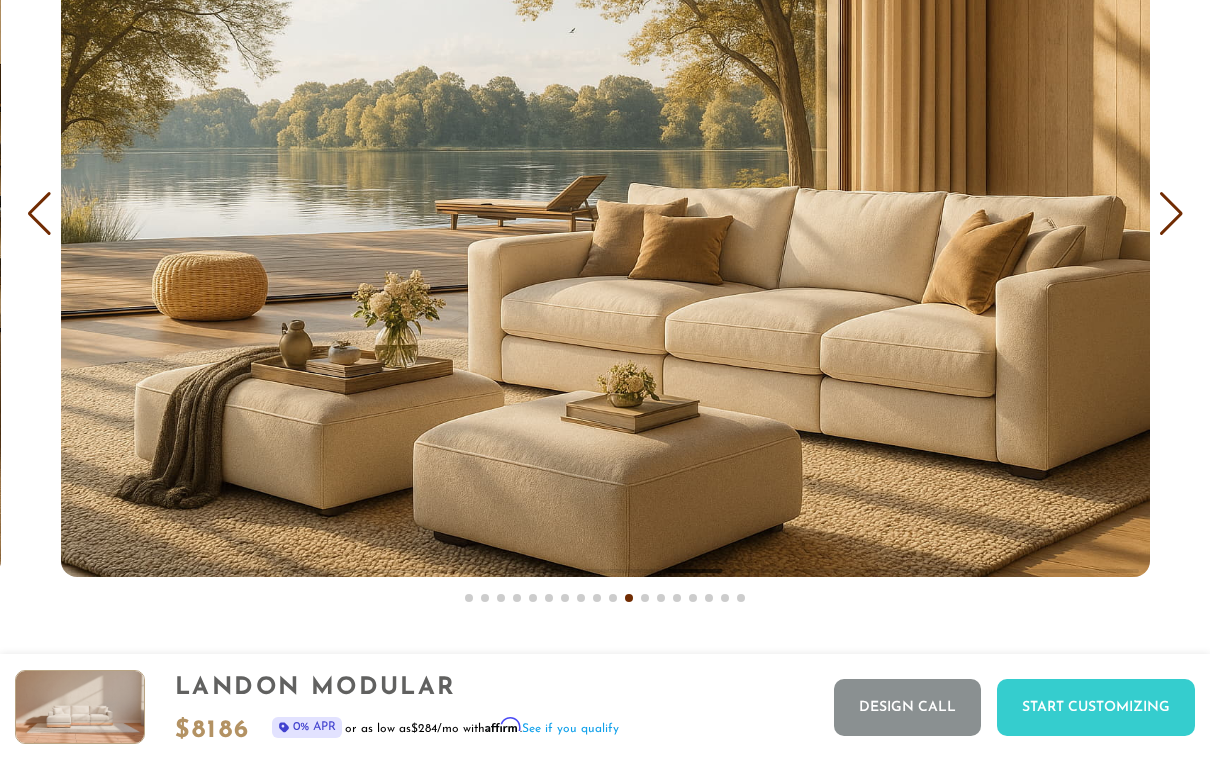 click at bounding box center [1171, 214] 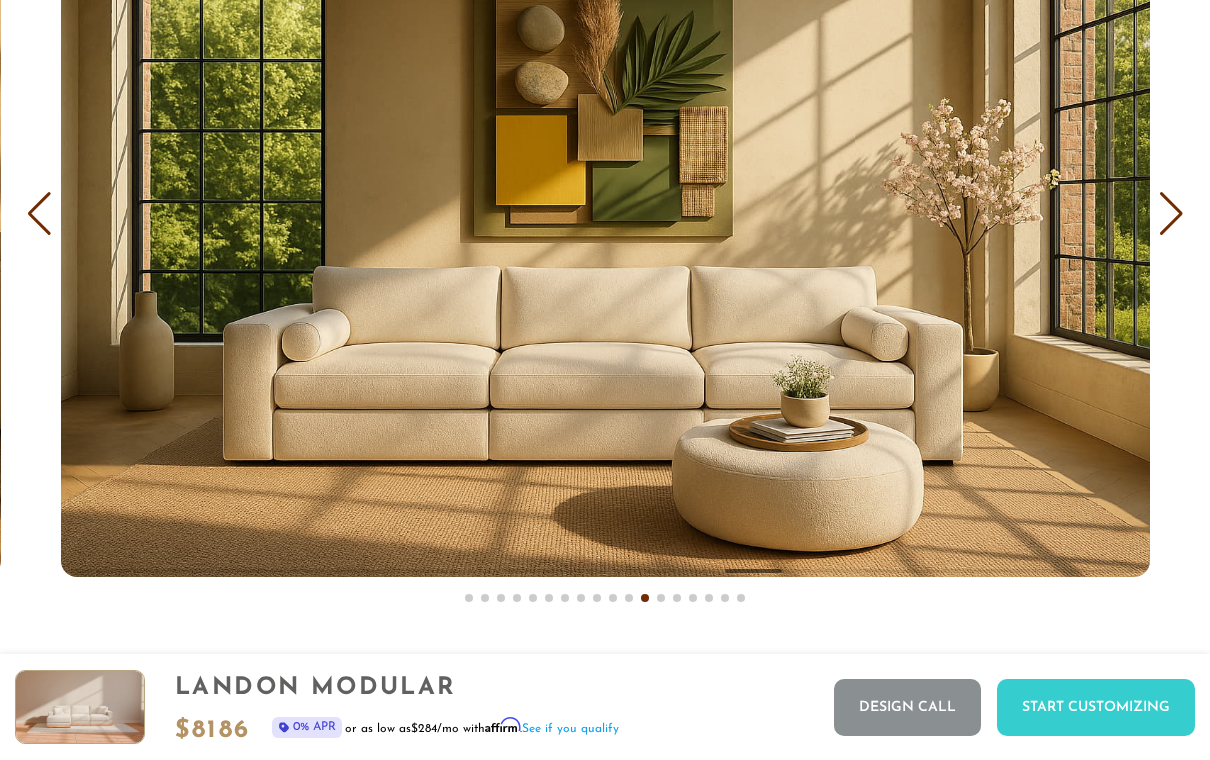 click at bounding box center [1171, 214] 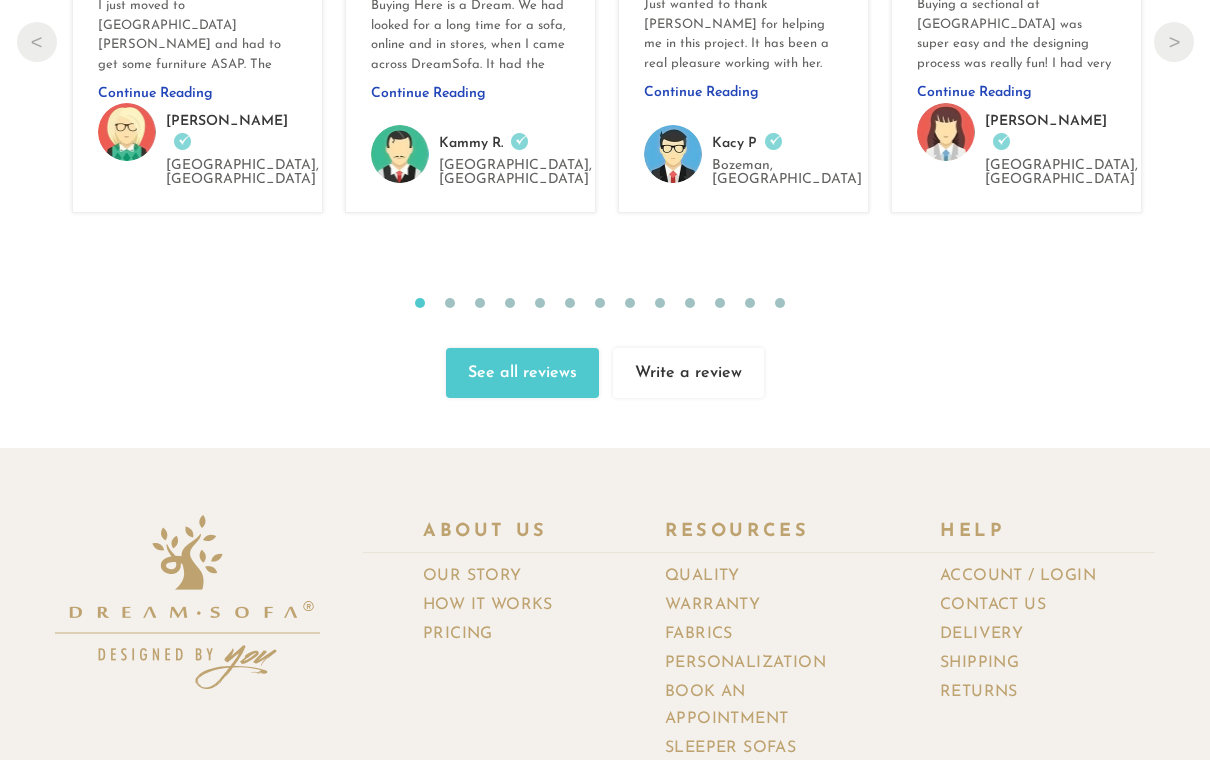 scroll, scrollTop: 20643, scrollLeft: 0, axis: vertical 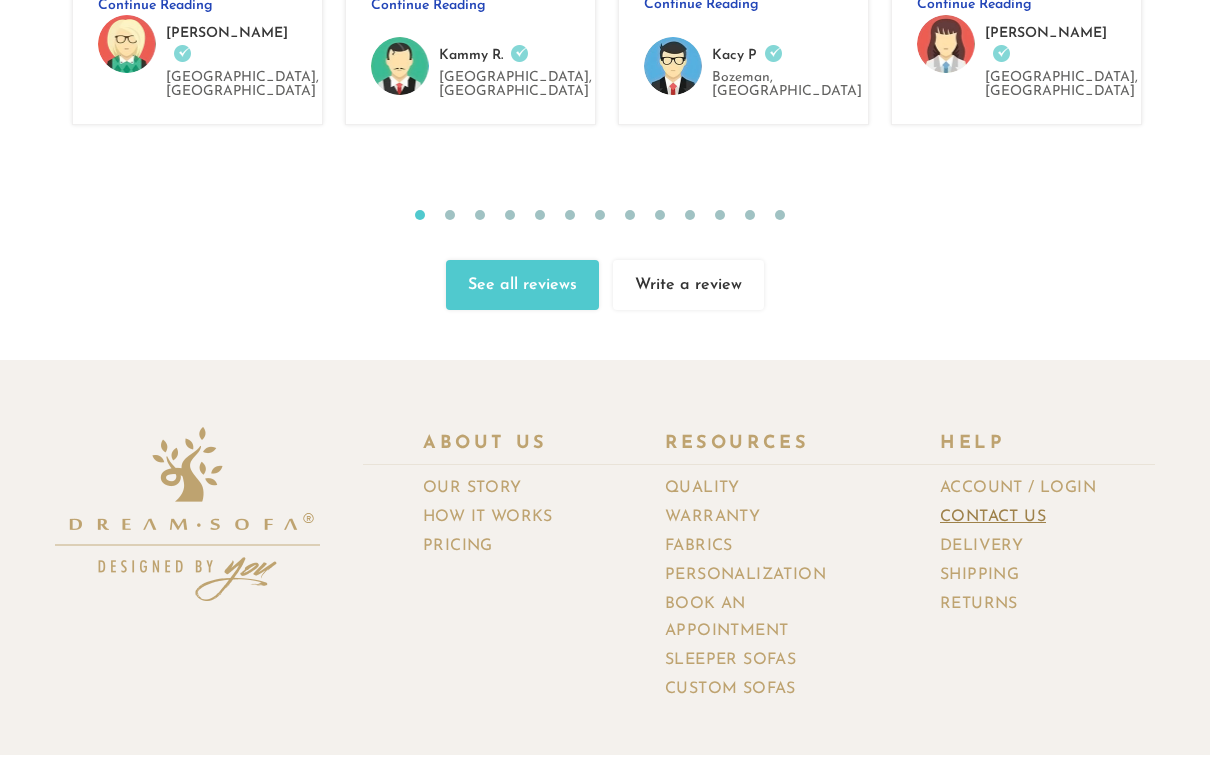 click on "Contact Us" at bounding box center [1000, 518] 